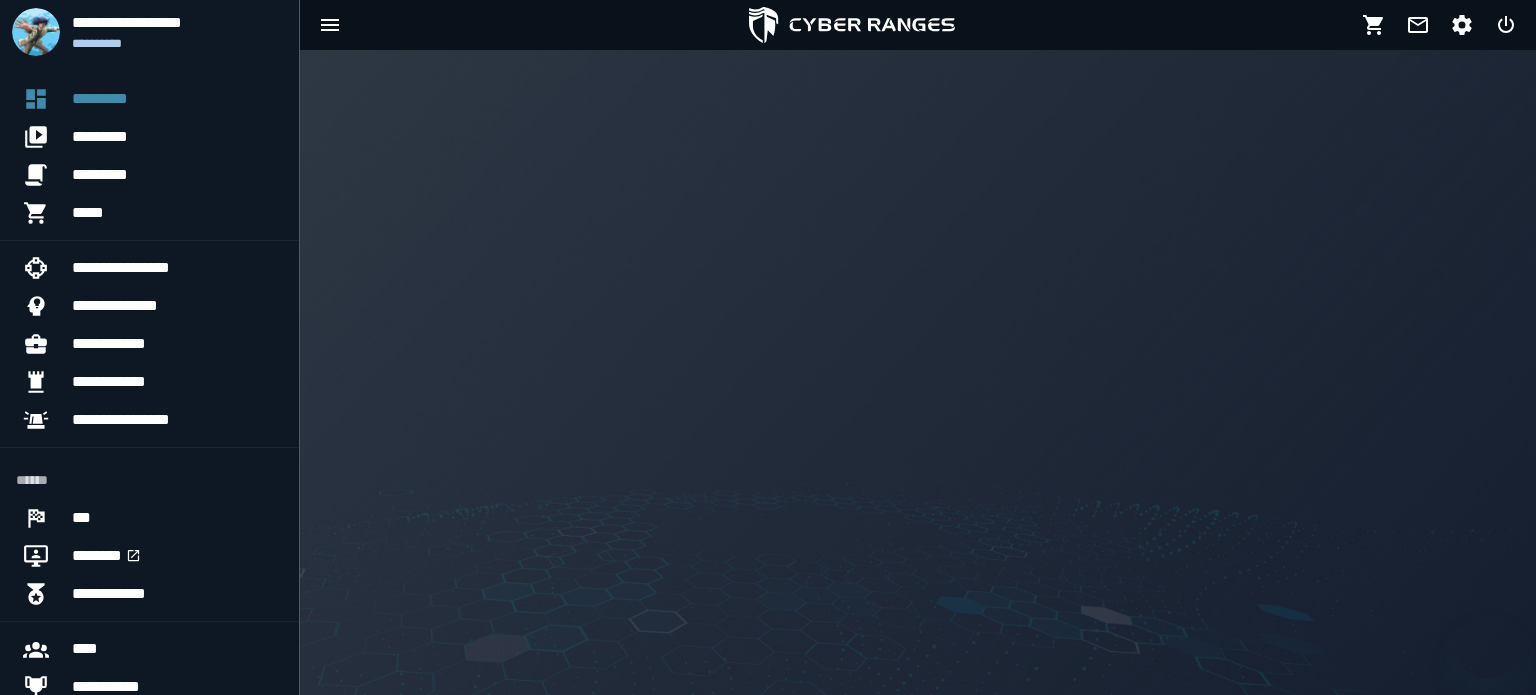 scroll, scrollTop: 0, scrollLeft: 0, axis: both 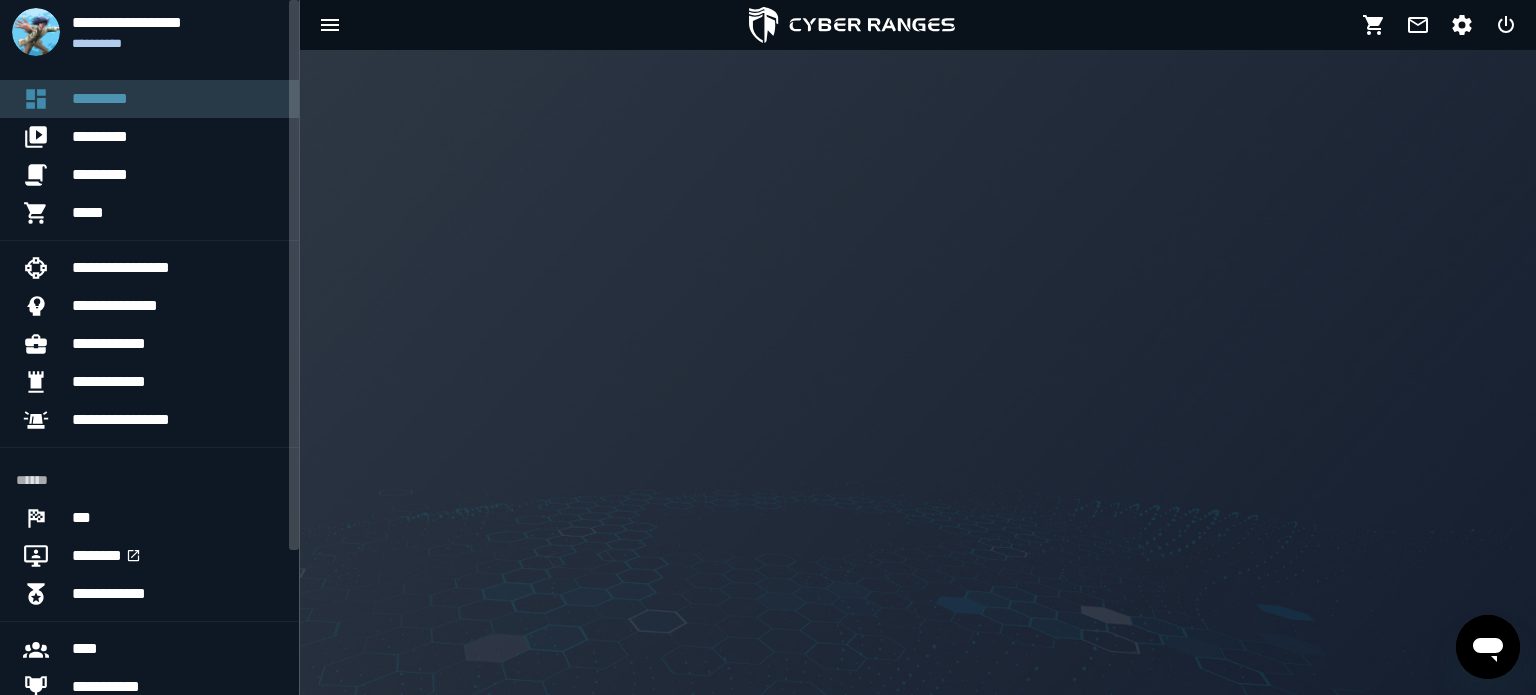 click on "*********" at bounding box center (177, 99) 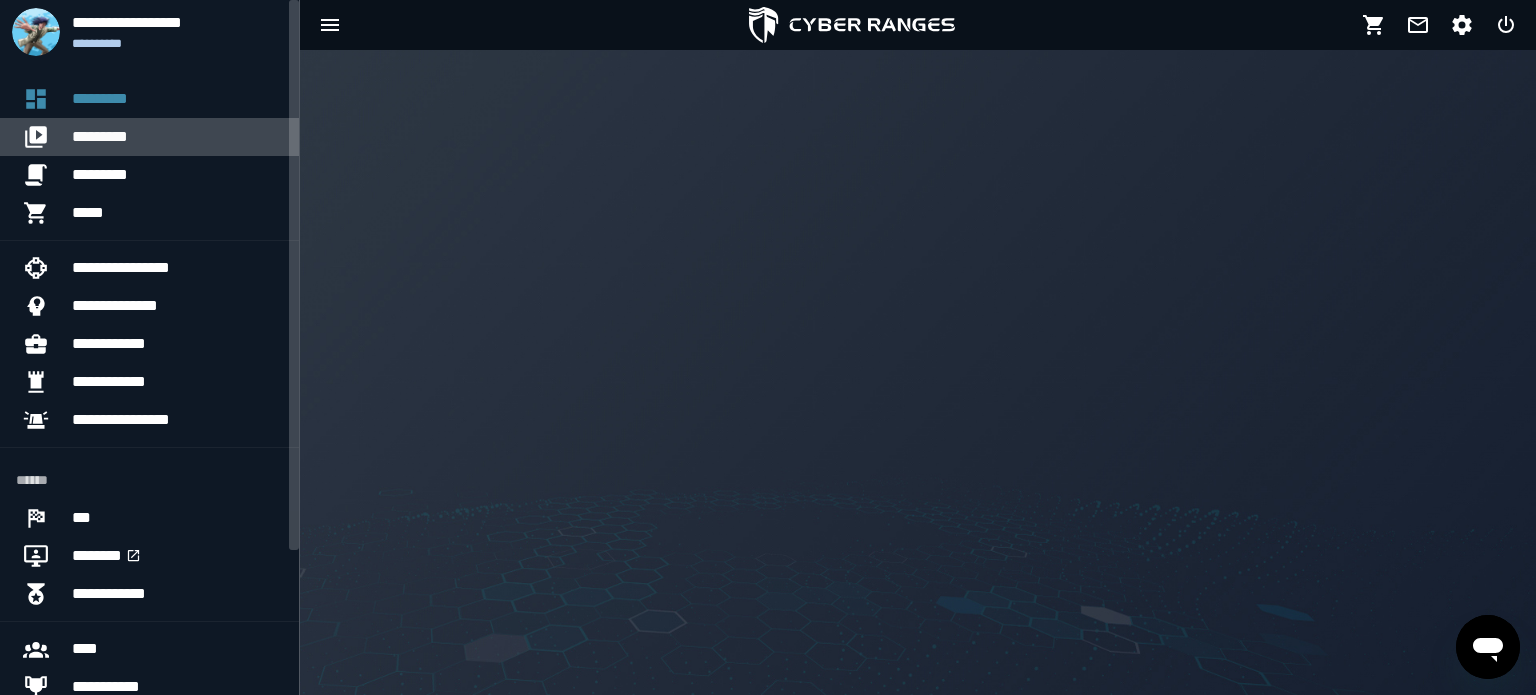 click on "*********" at bounding box center (177, 137) 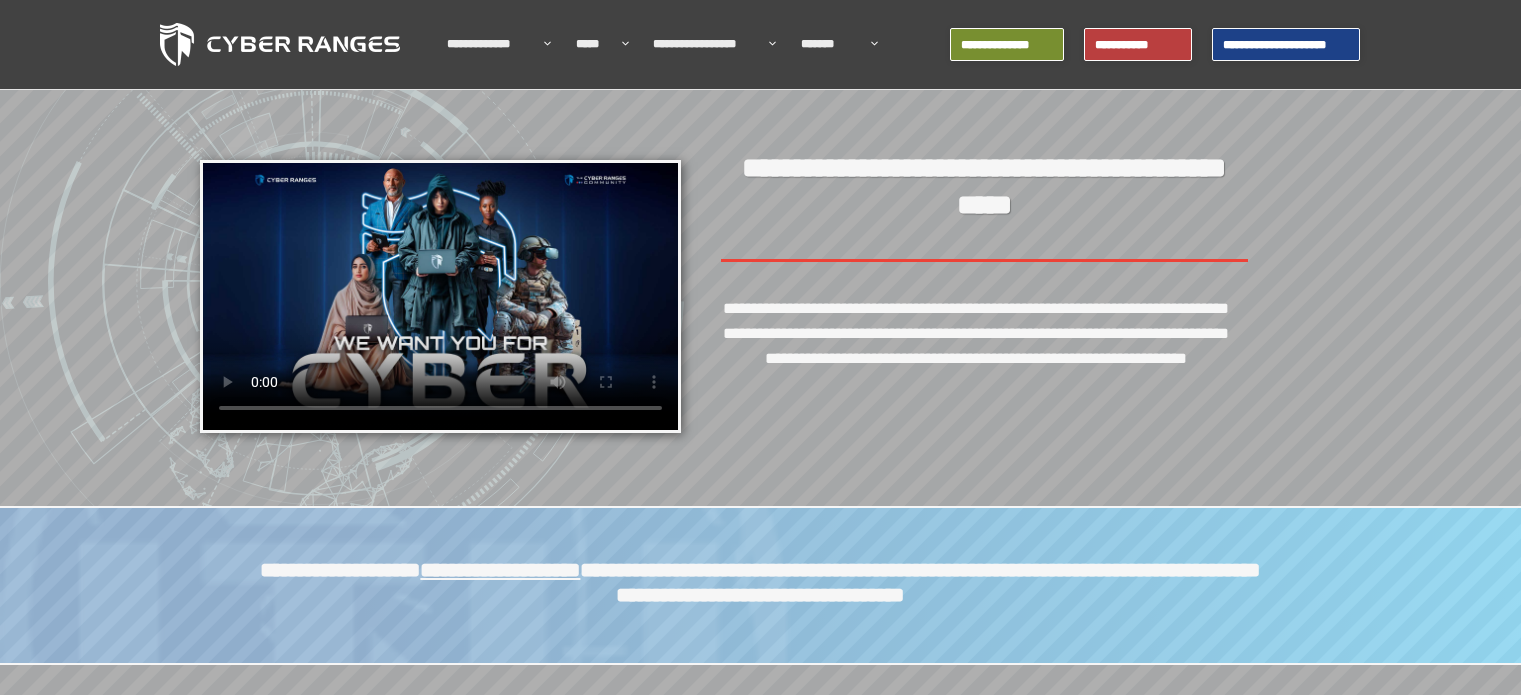 scroll, scrollTop: 0, scrollLeft: 0, axis: both 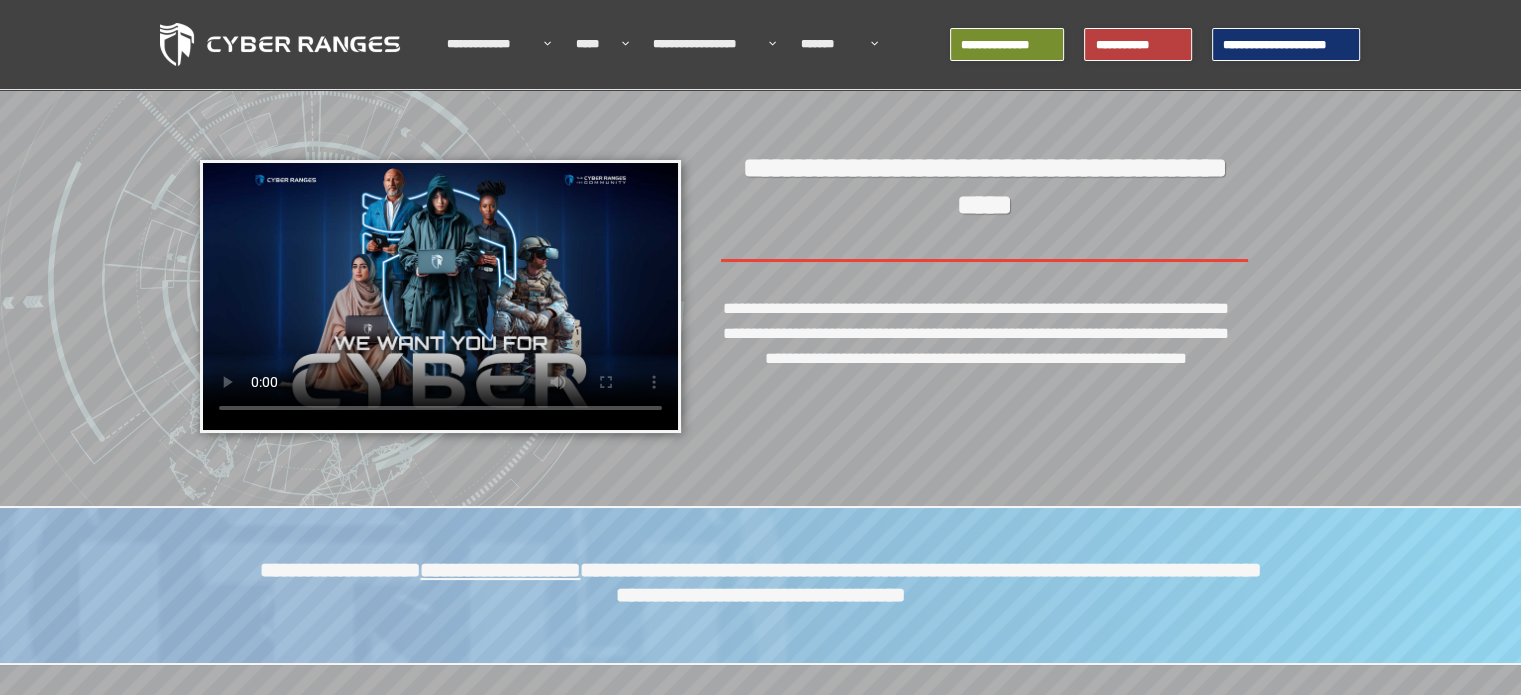 click on "**********" at bounding box center (1286, 45) 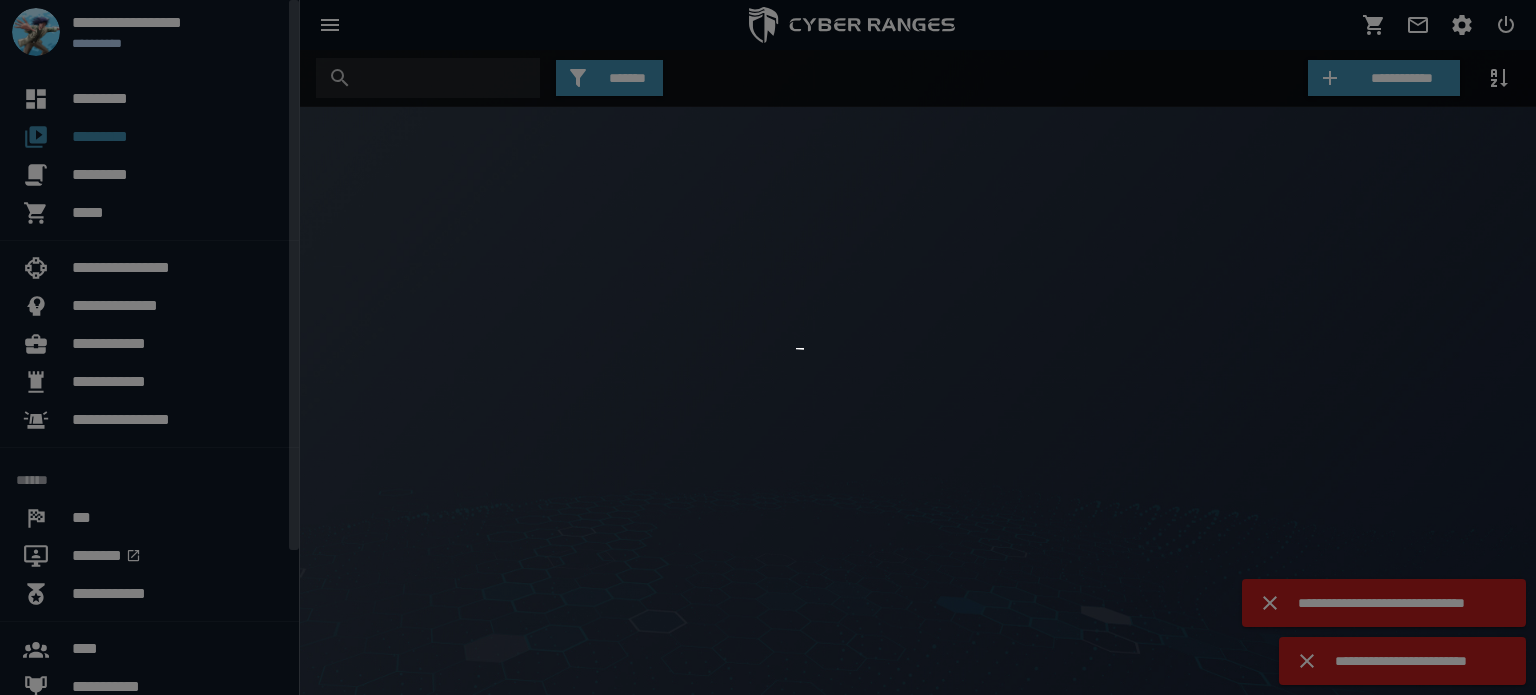 scroll, scrollTop: 0, scrollLeft: 0, axis: both 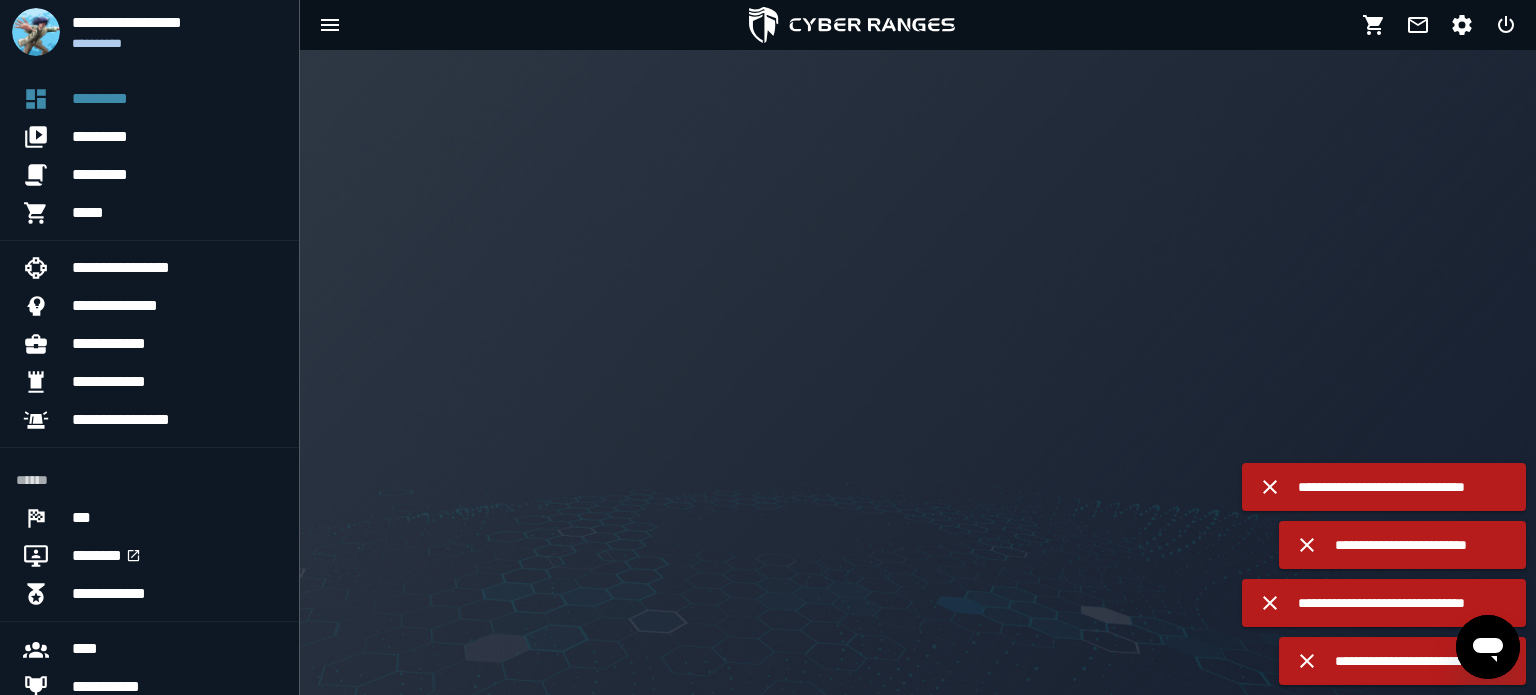 click 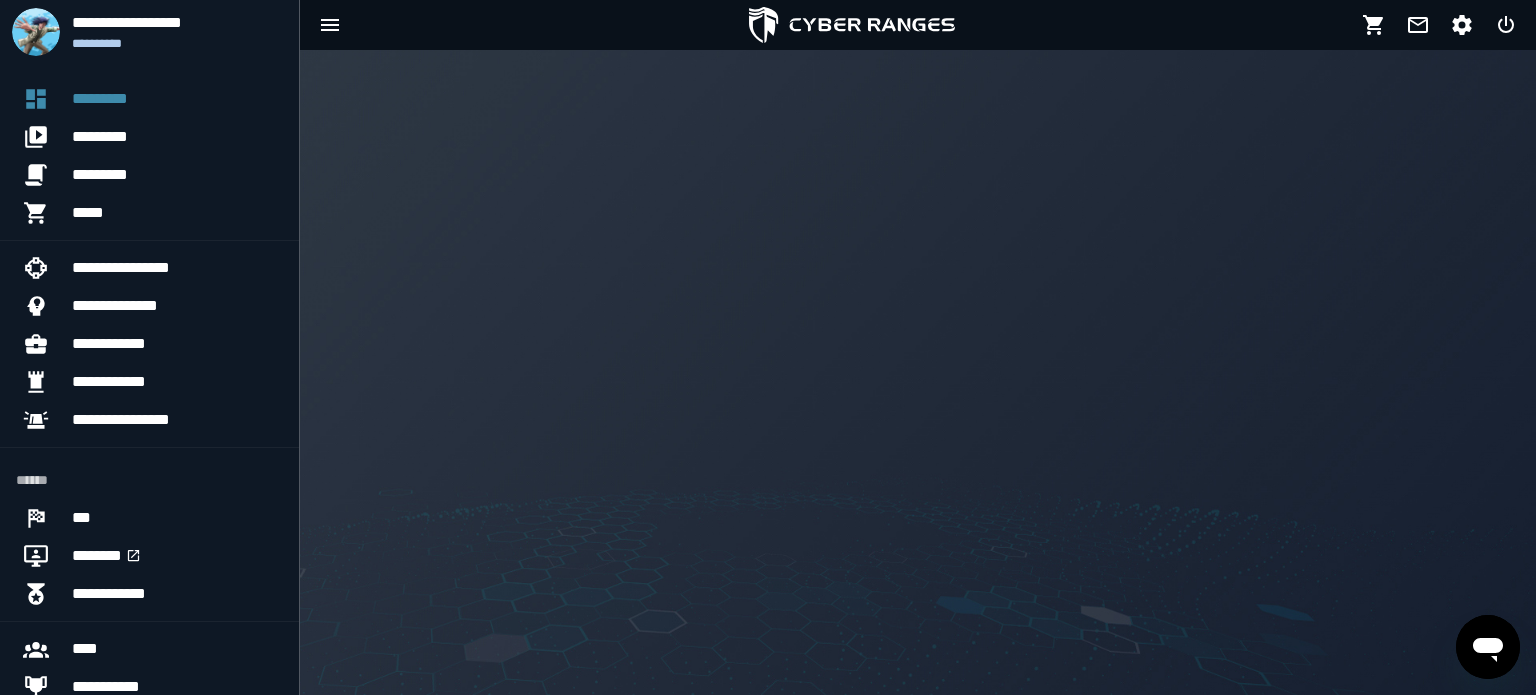 click on "**********" at bounding box center (768, 347) 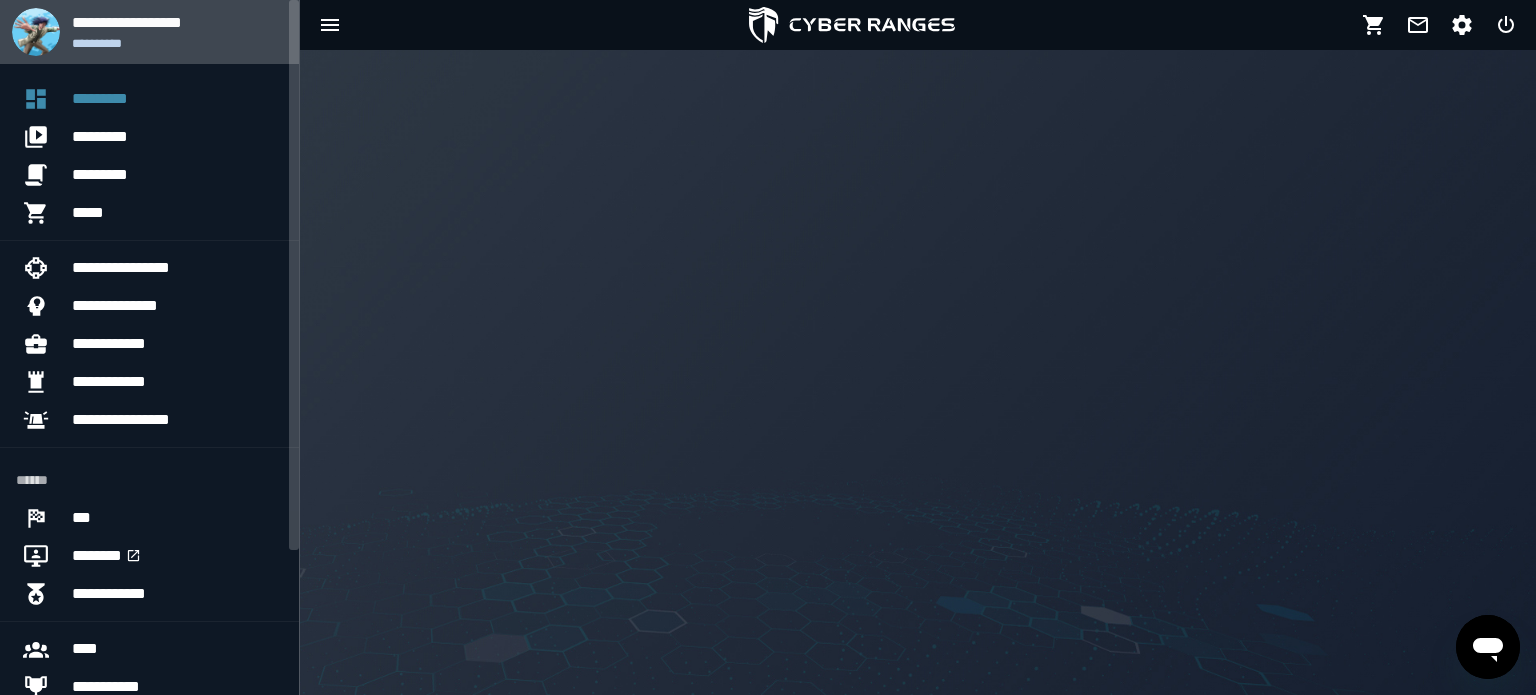 click on "**********" at bounding box center [177, 22] 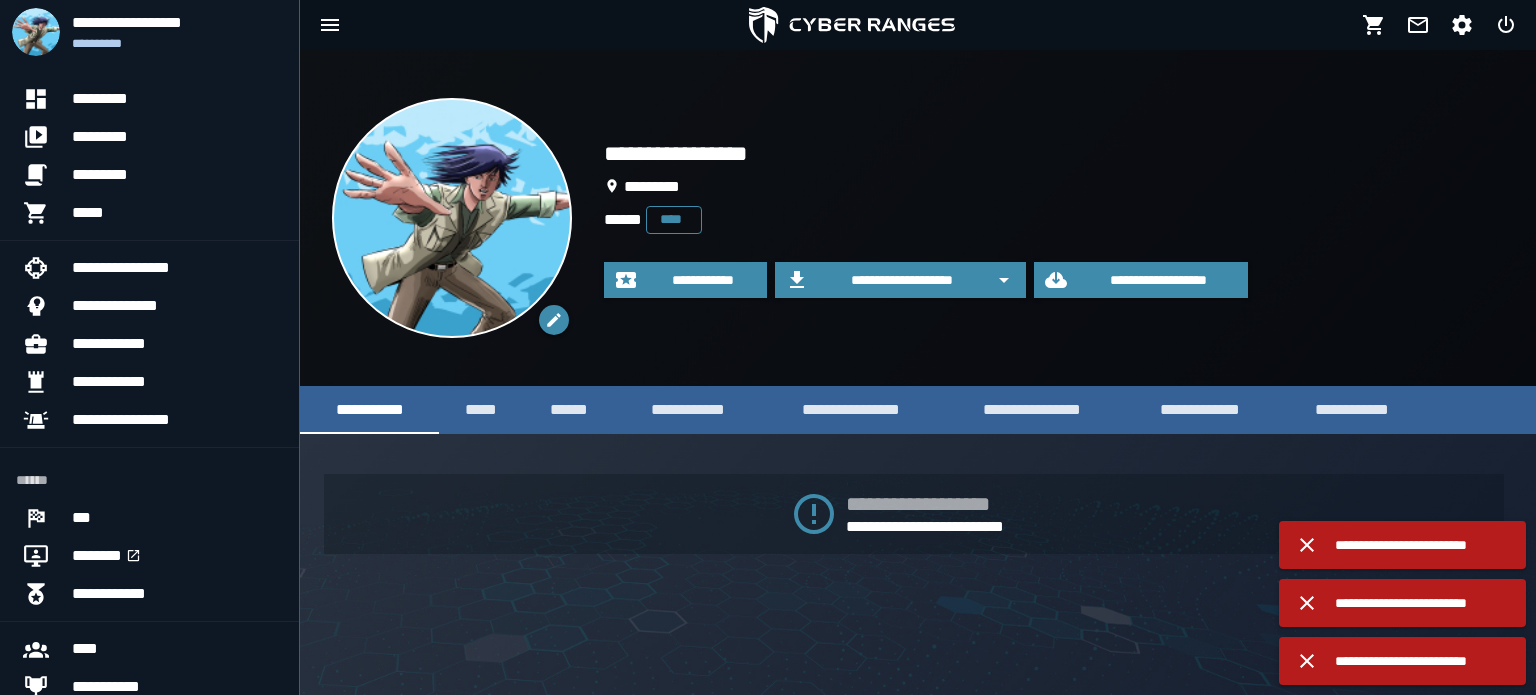 click at bounding box center [452, 218] 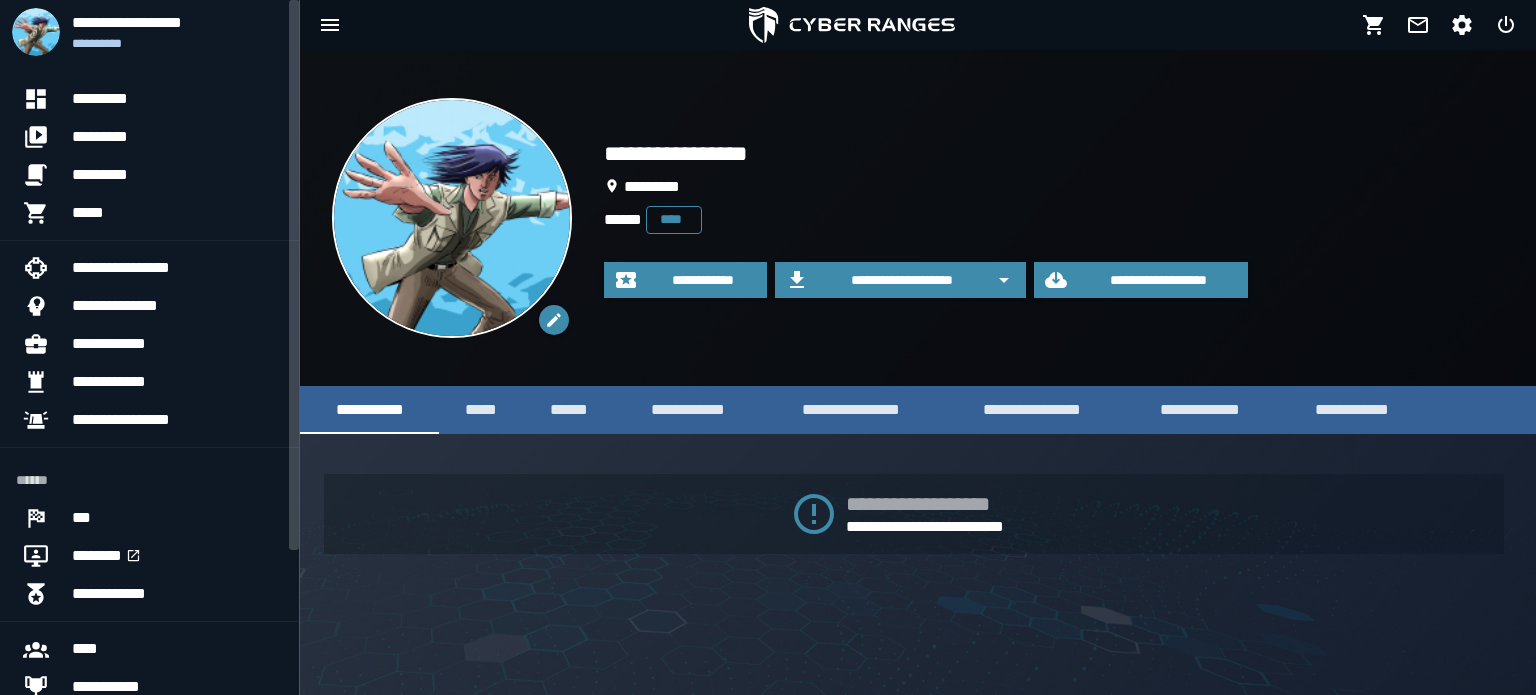 scroll, scrollTop: 0, scrollLeft: 0, axis: both 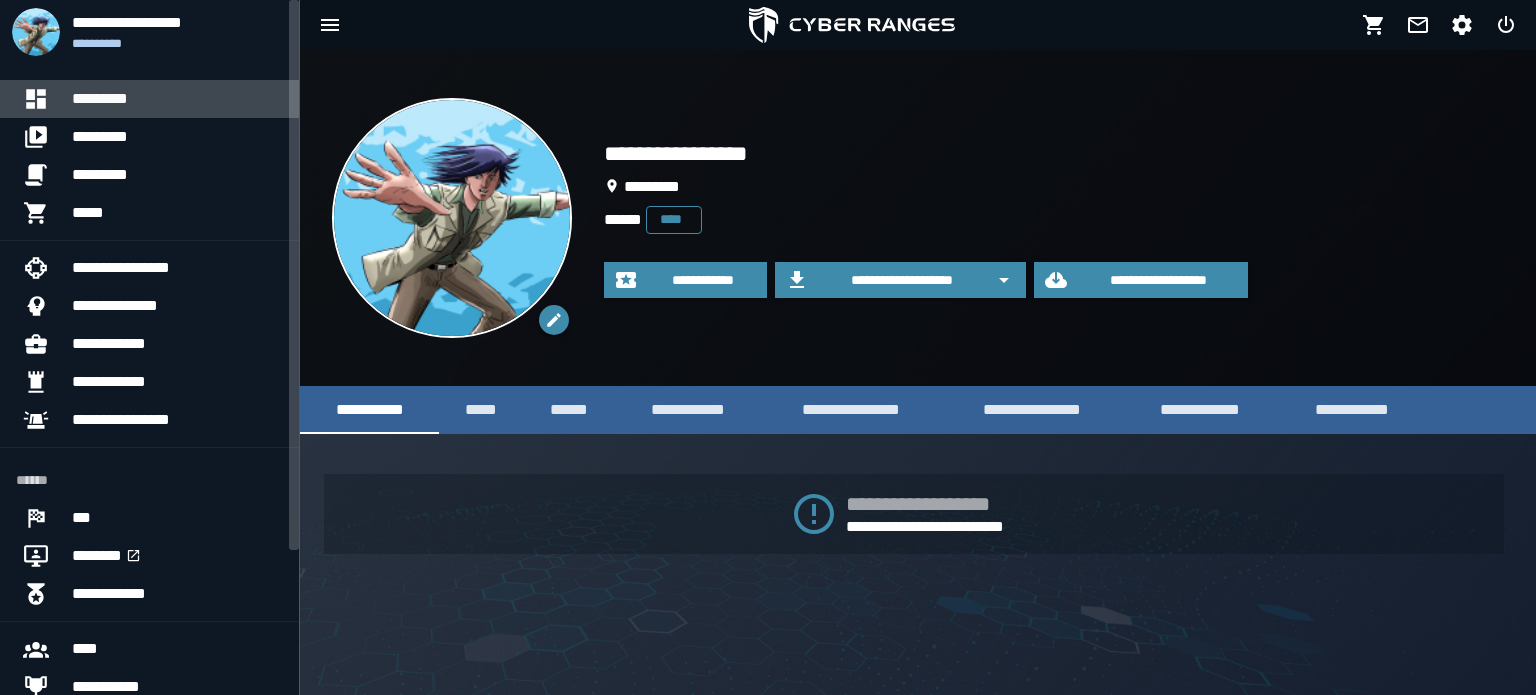 click on "*********" at bounding box center (177, 99) 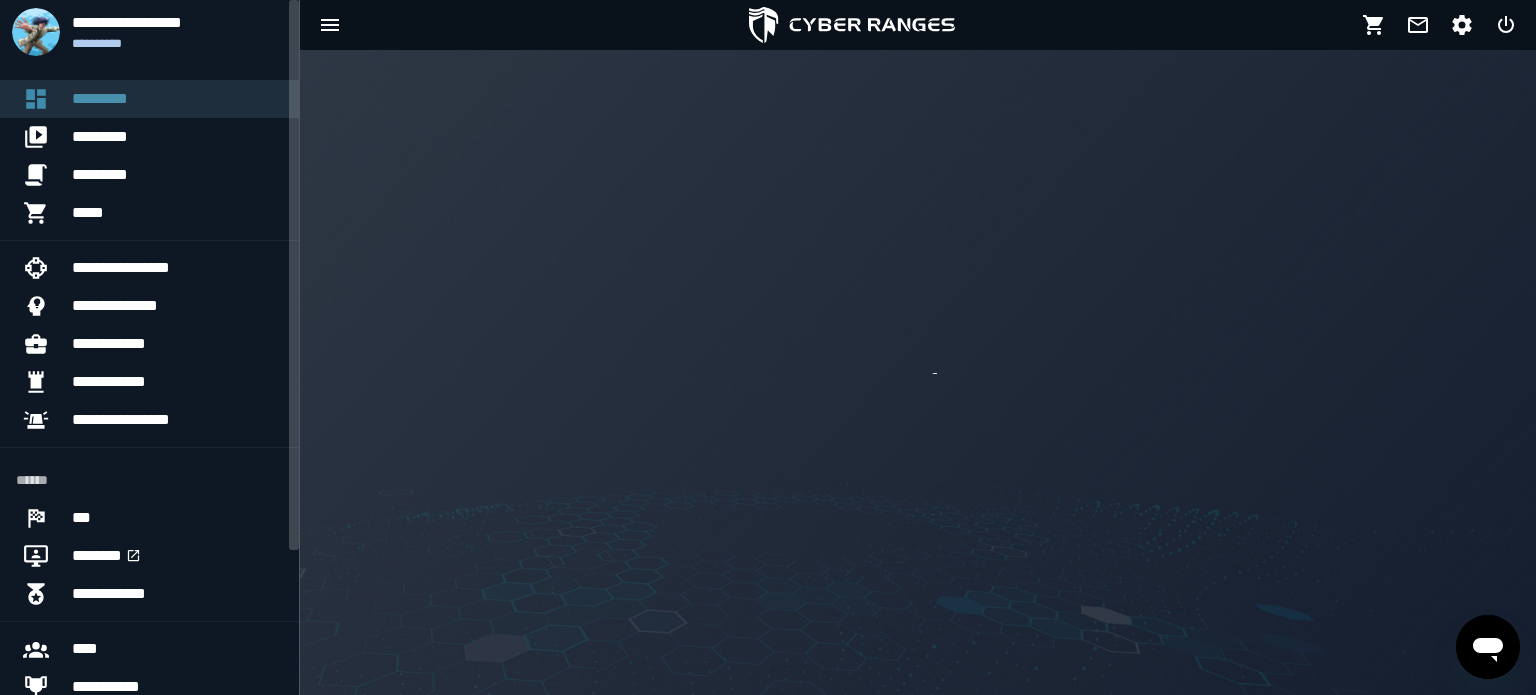 scroll, scrollTop: 0, scrollLeft: 0, axis: both 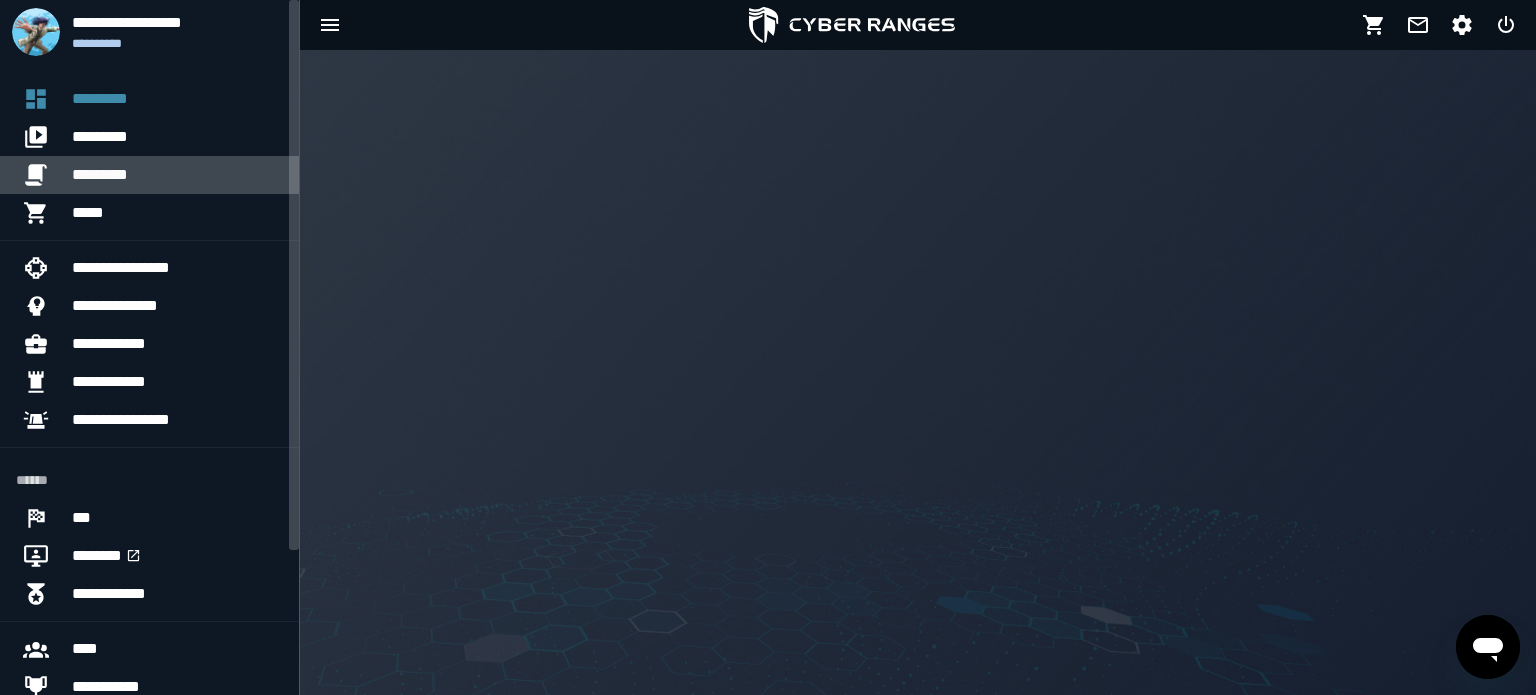 click on "*********" at bounding box center [177, 175] 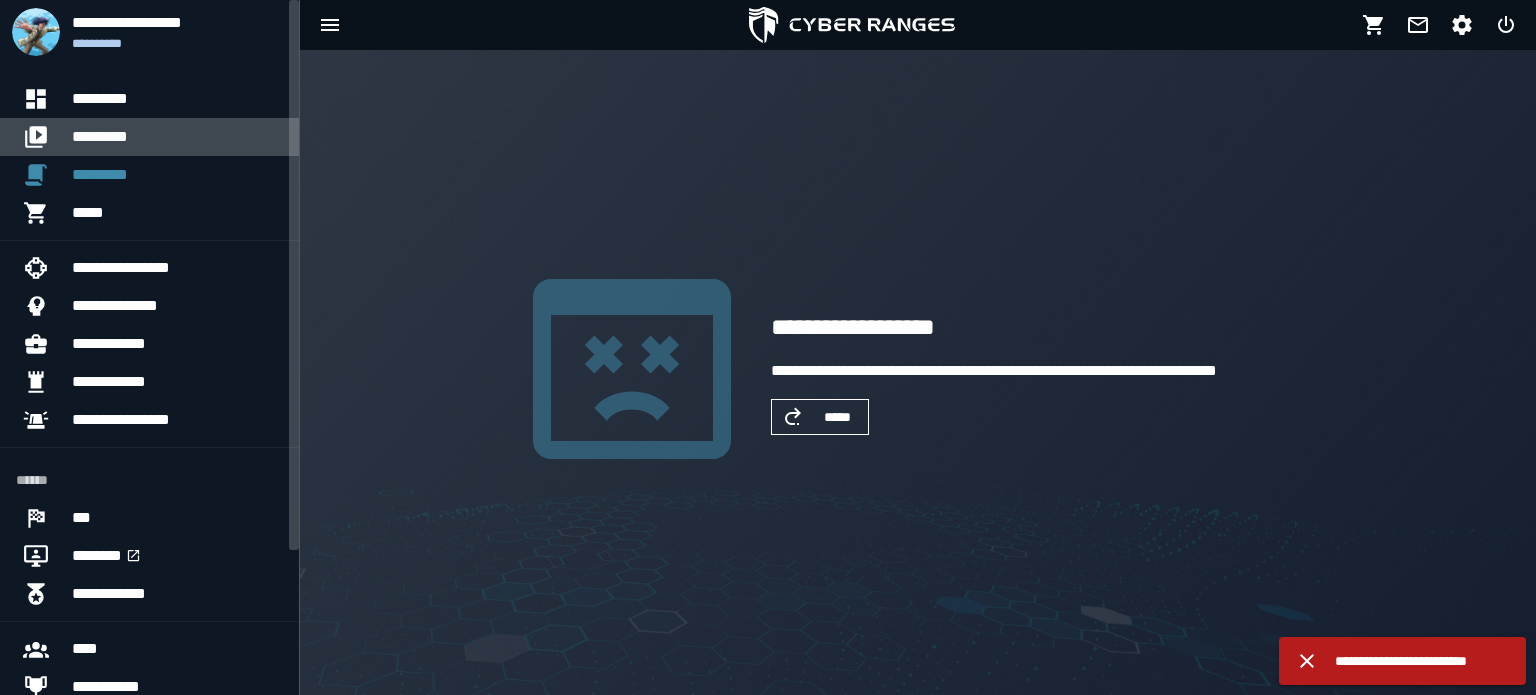 click on "*********" at bounding box center [177, 137] 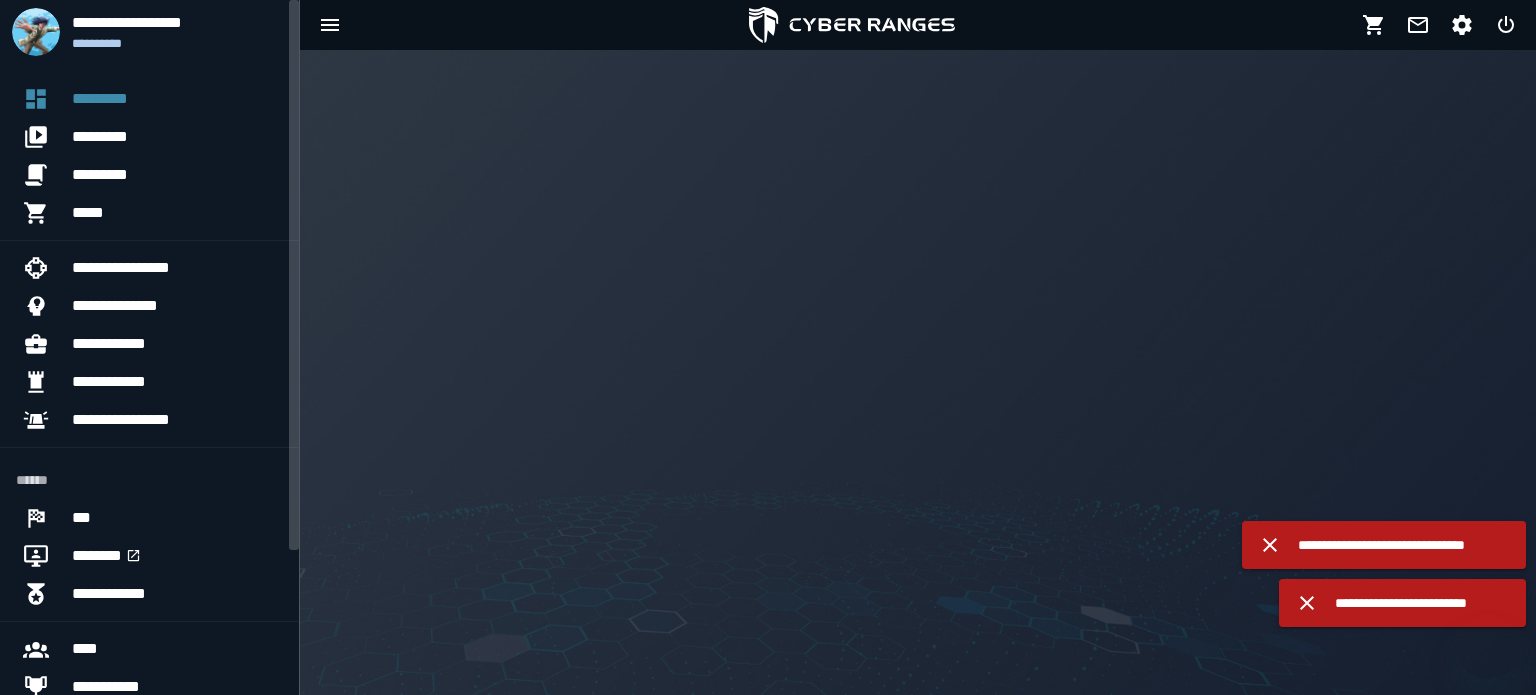 scroll, scrollTop: 0, scrollLeft: 0, axis: both 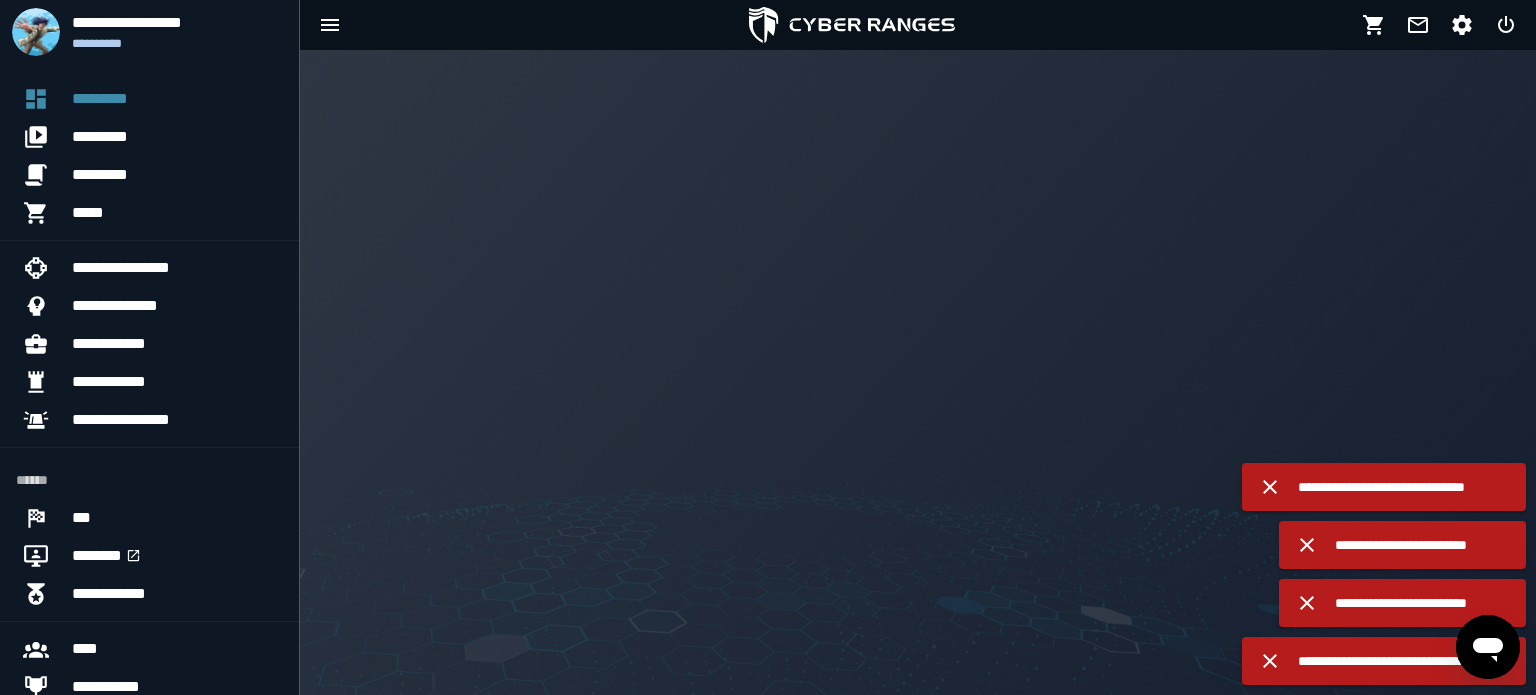 click 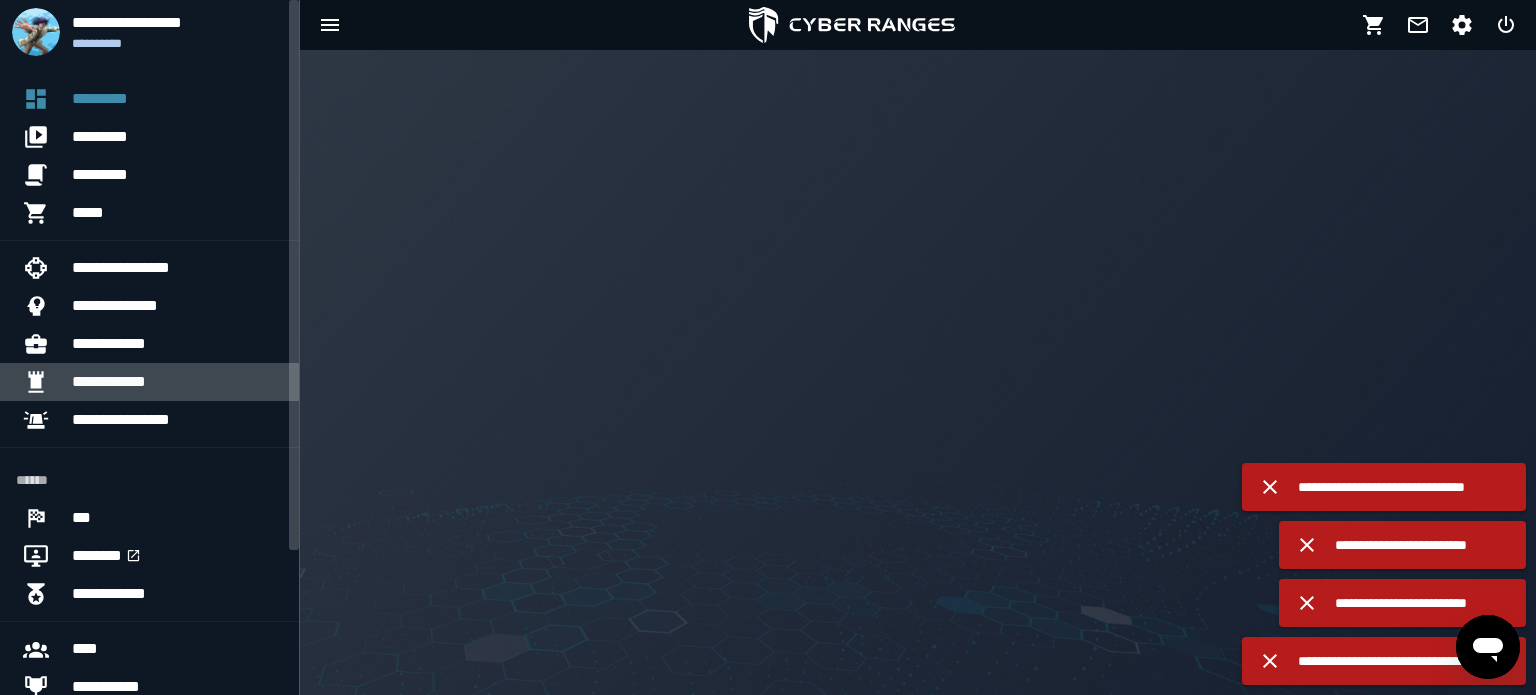 click on "**********" at bounding box center (177, 382) 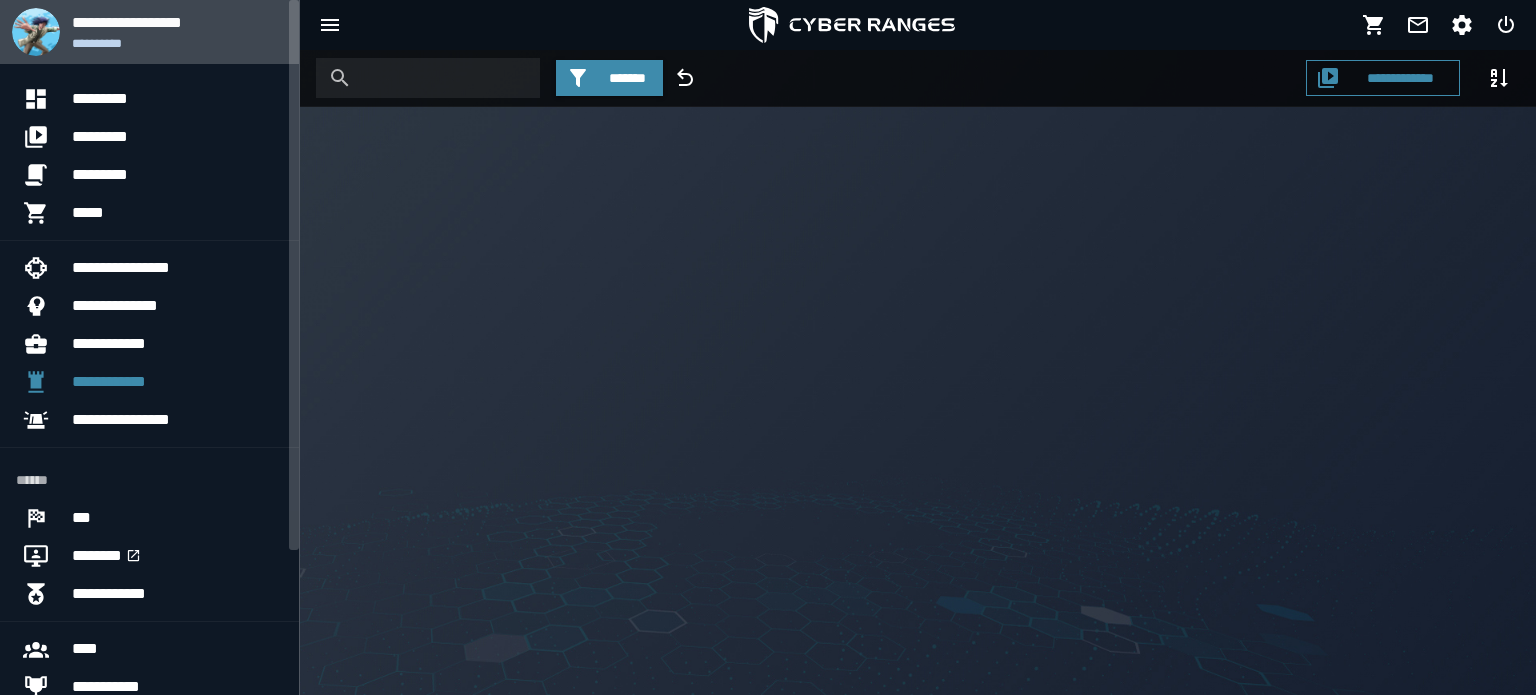 click on "**********" at bounding box center (177, 22) 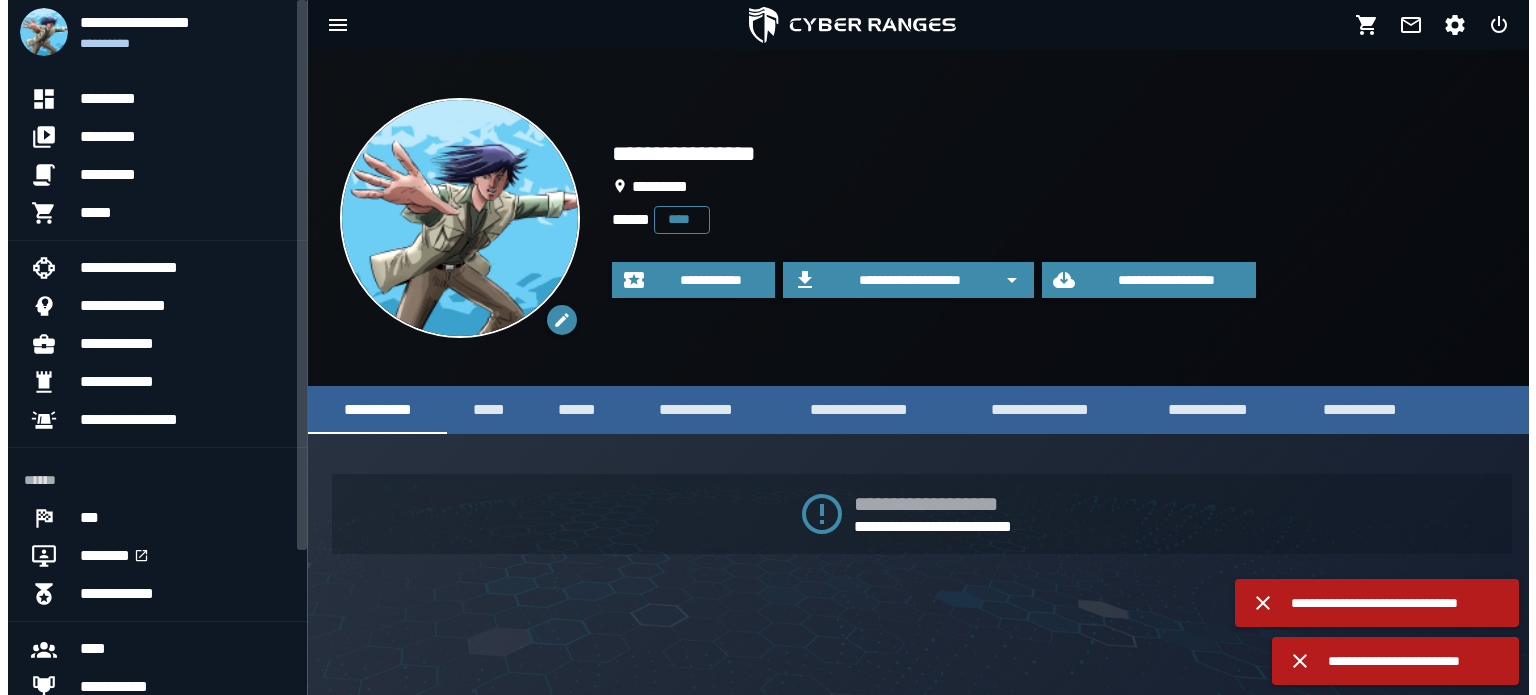 scroll, scrollTop: 0, scrollLeft: 0, axis: both 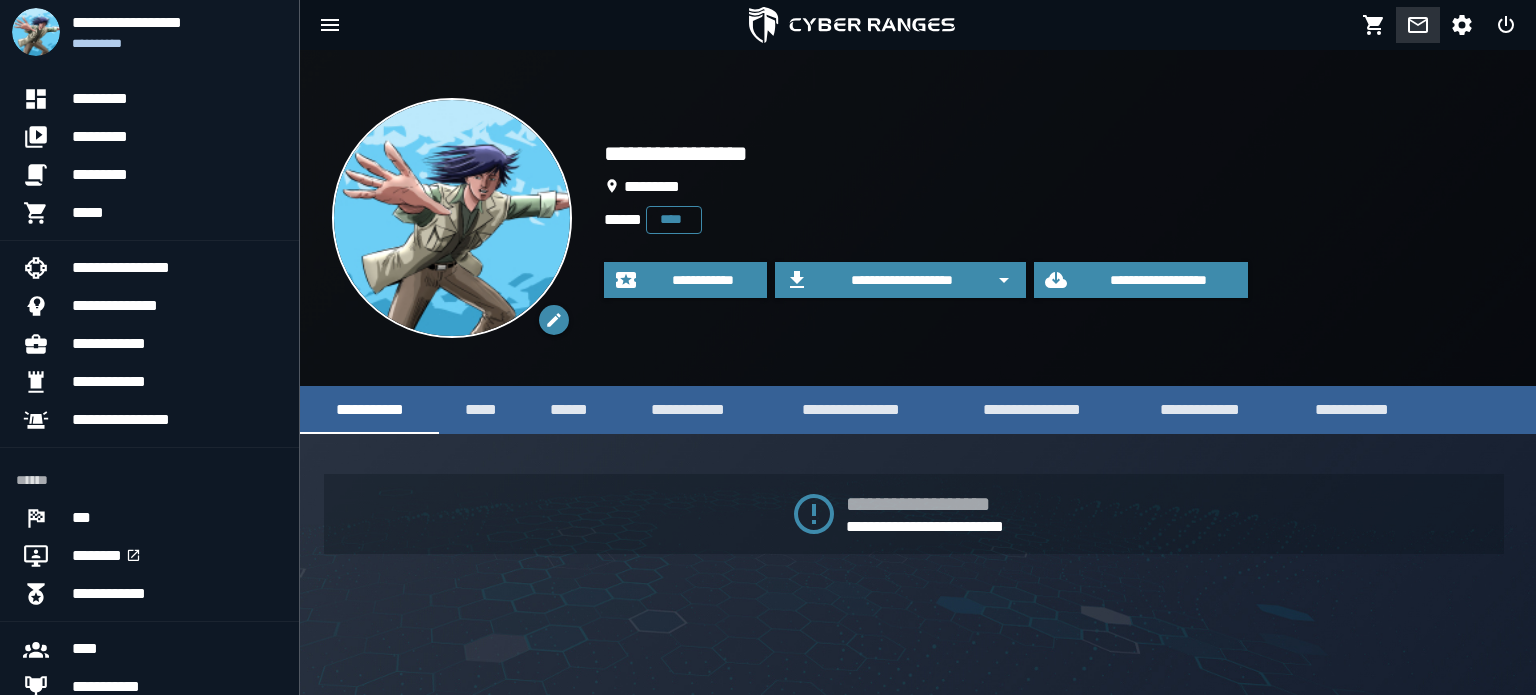 click 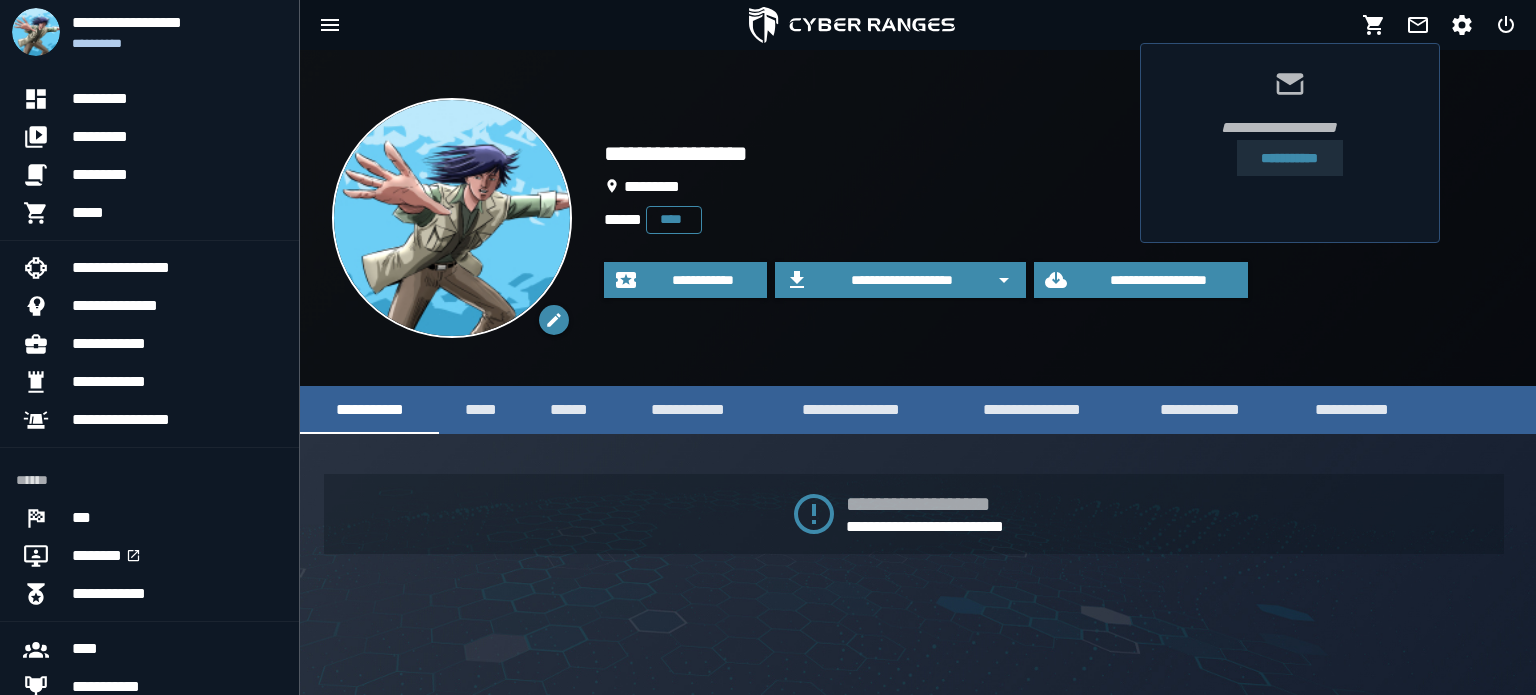 click on "**********" at bounding box center (1289, 158) 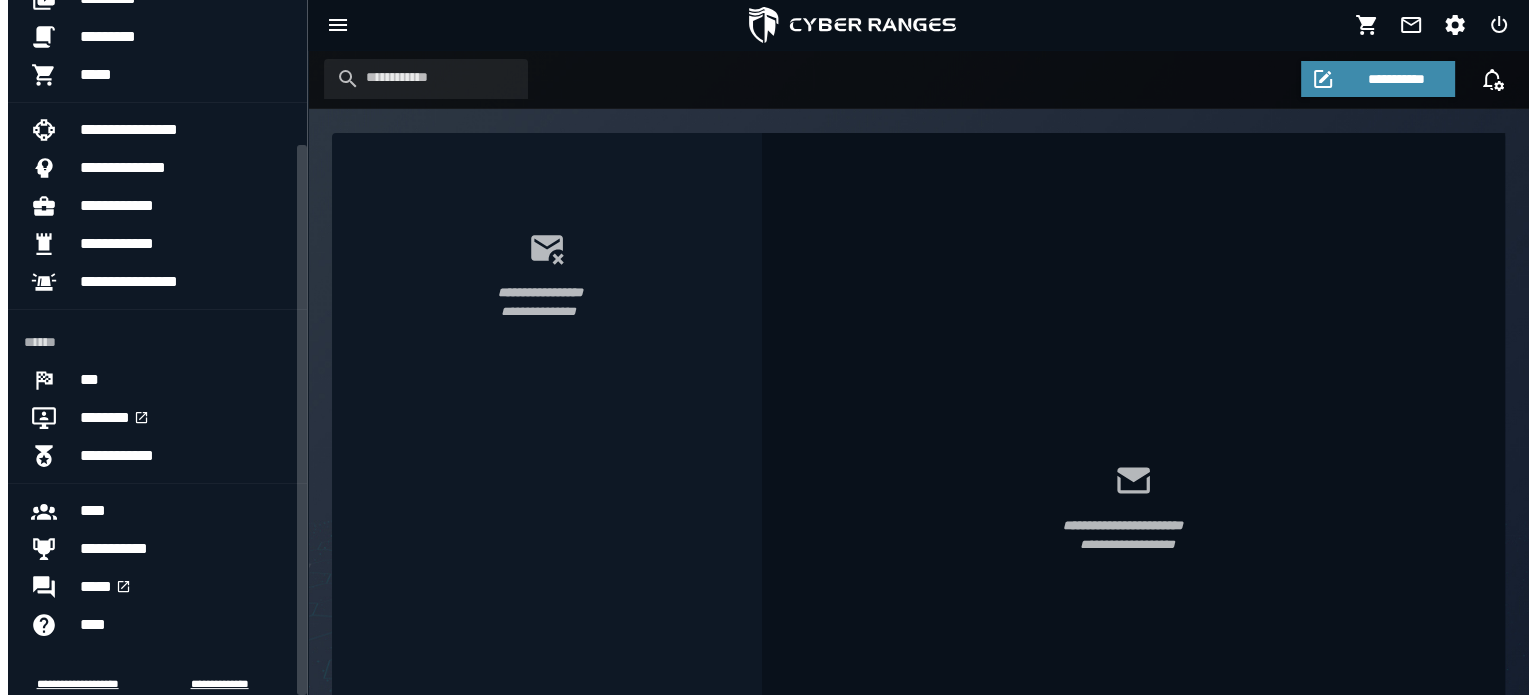 scroll, scrollTop: 184, scrollLeft: 0, axis: vertical 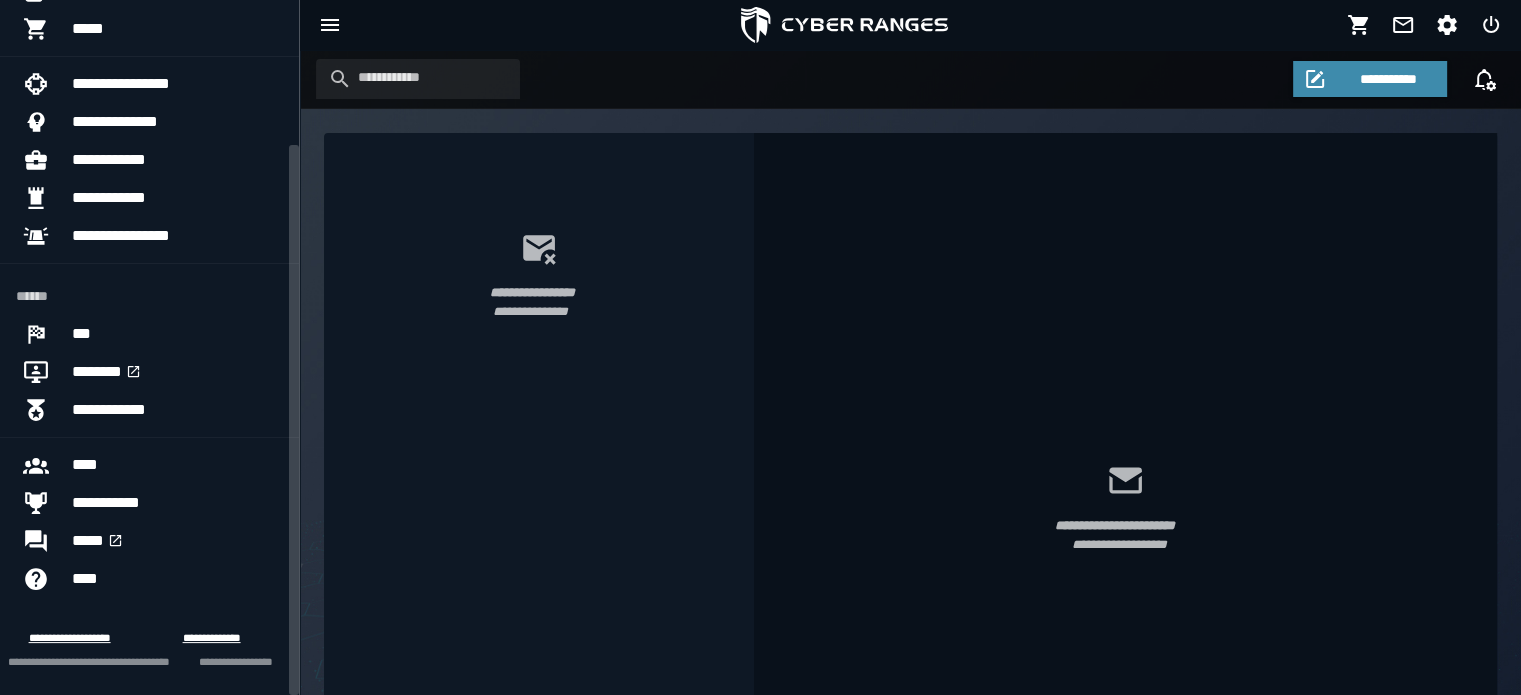 drag, startPoint x: 295, startPoint y: 409, endPoint x: 296, endPoint y: 592, distance: 183.00273 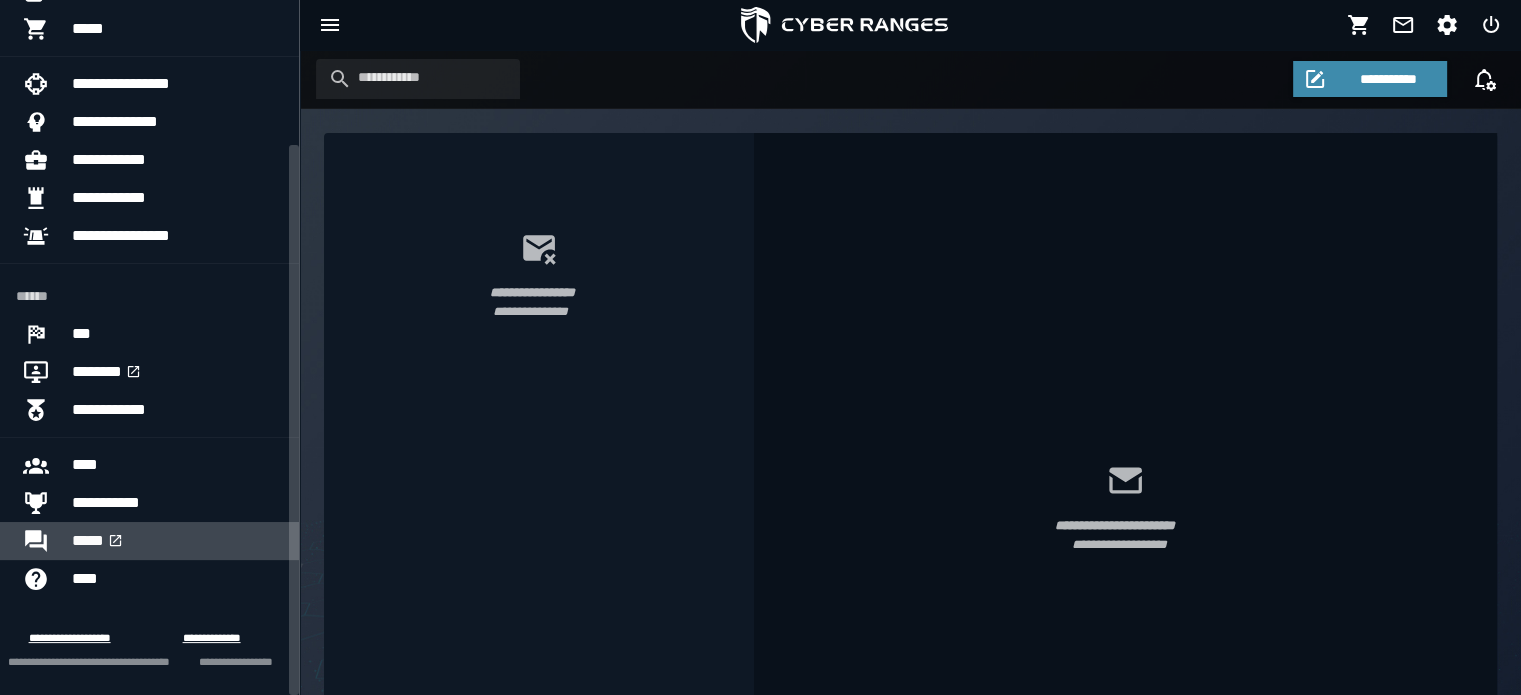 click on "*****" at bounding box center [177, 541] 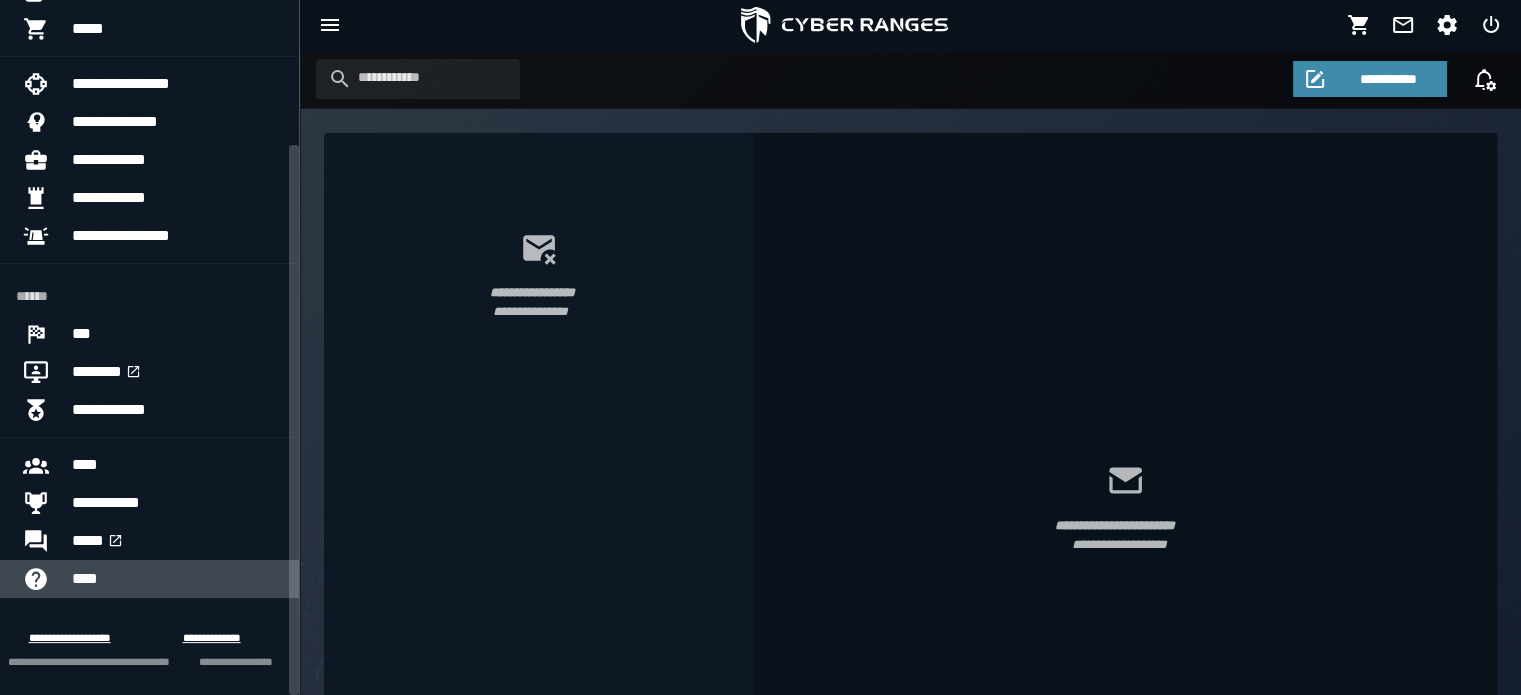 click on "****" at bounding box center (177, 579) 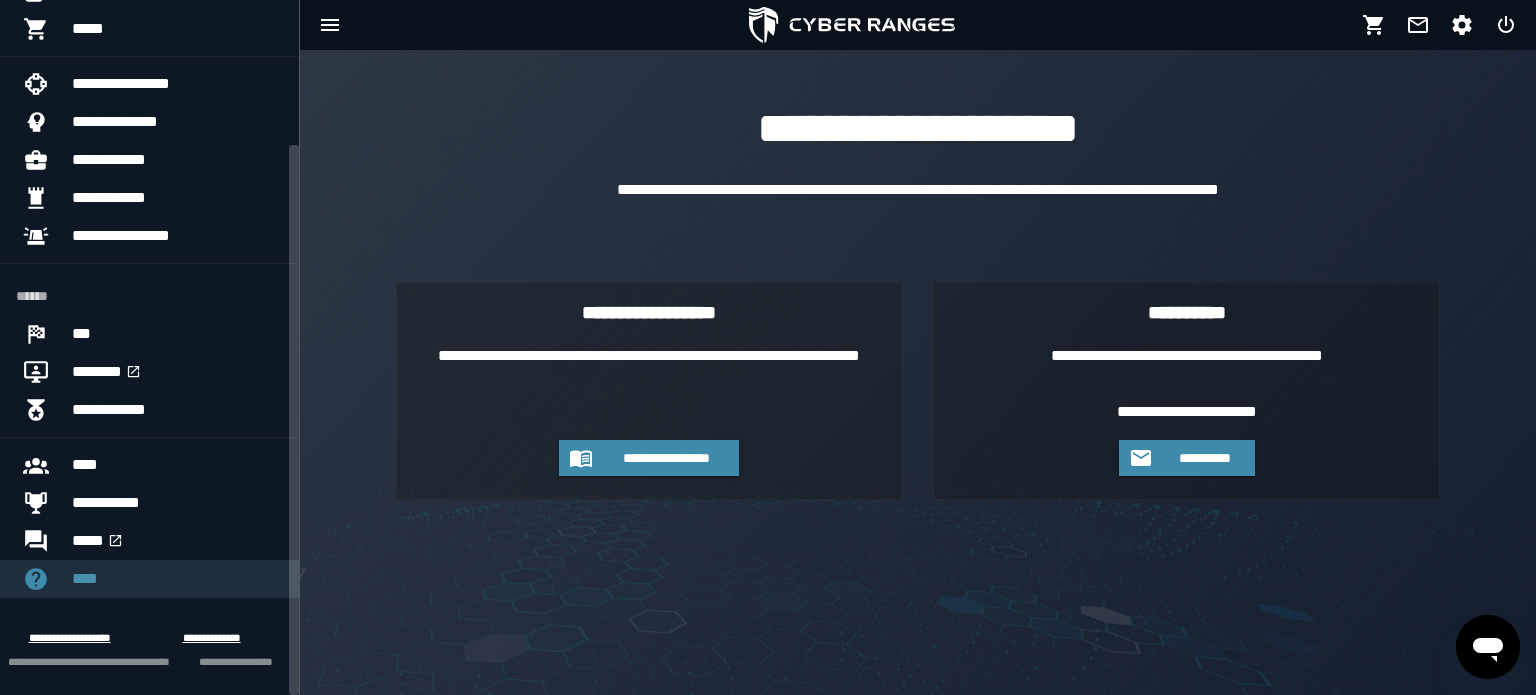 scroll, scrollTop: 0, scrollLeft: 0, axis: both 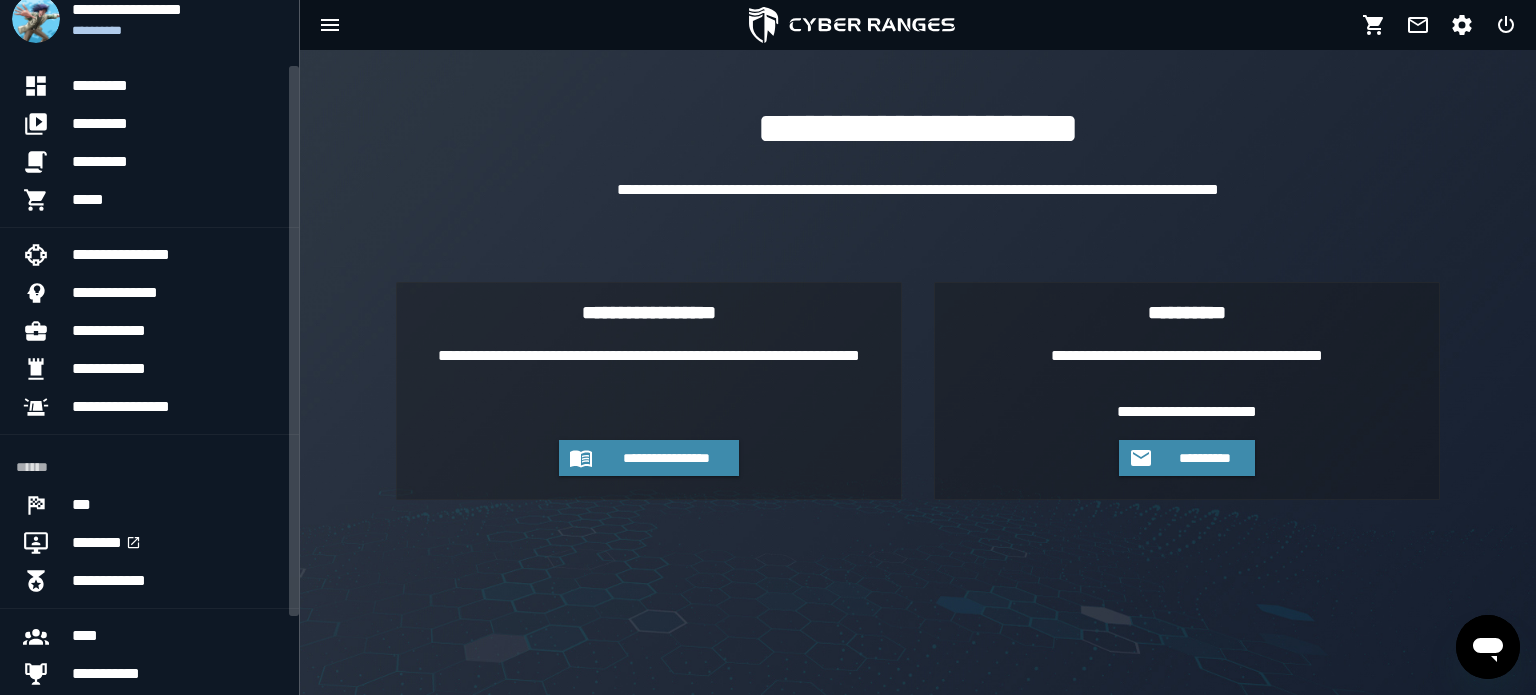 drag, startPoint x: 292, startPoint y: 169, endPoint x: 299, endPoint y: 35, distance: 134.18271 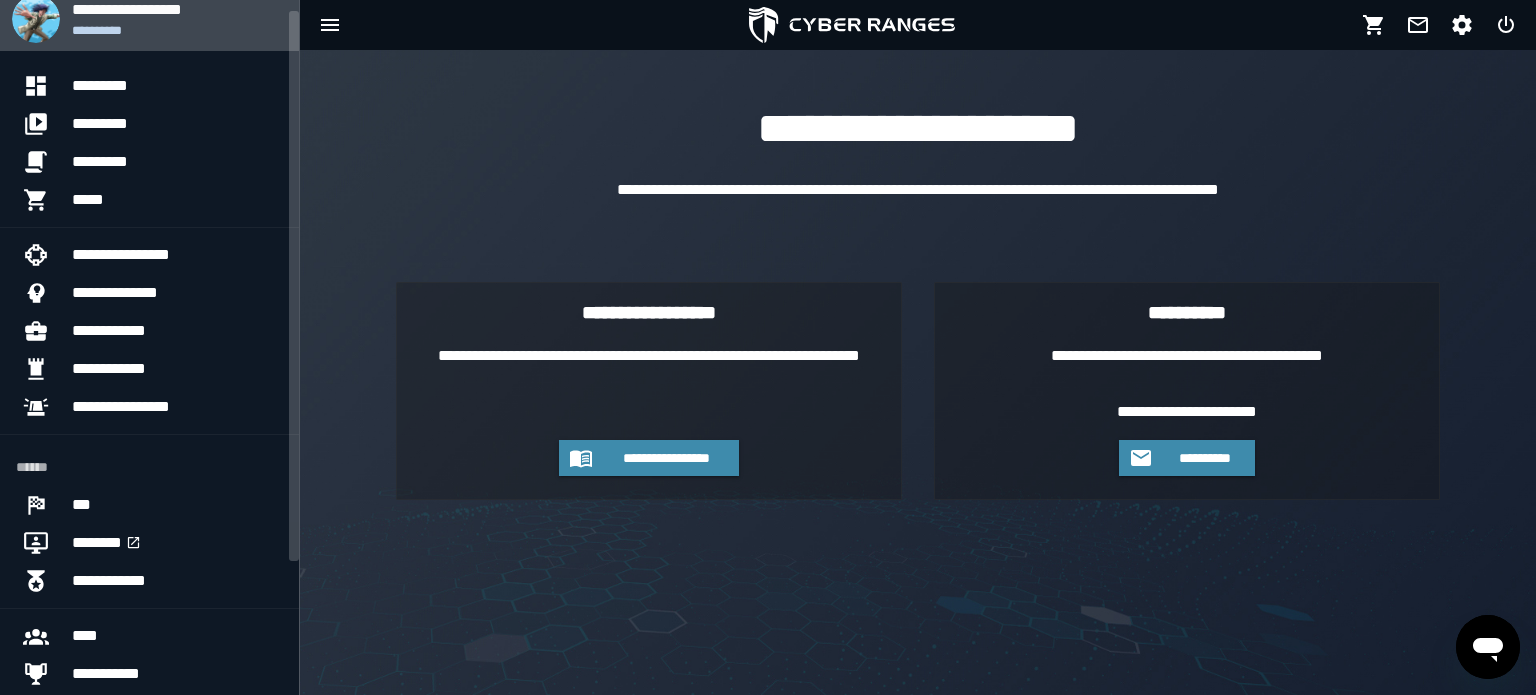 click on "**********" at bounding box center [177, 9] 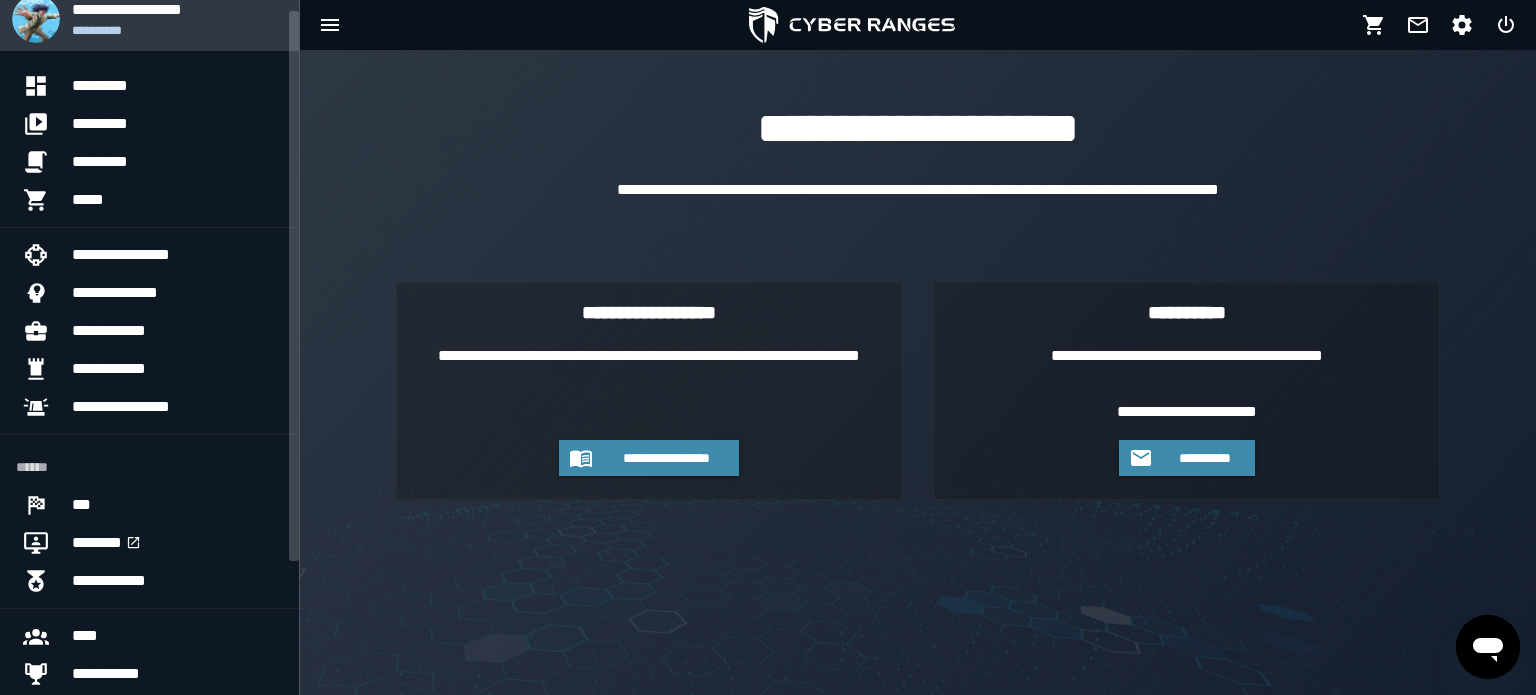scroll, scrollTop: 0, scrollLeft: 0, axis: both 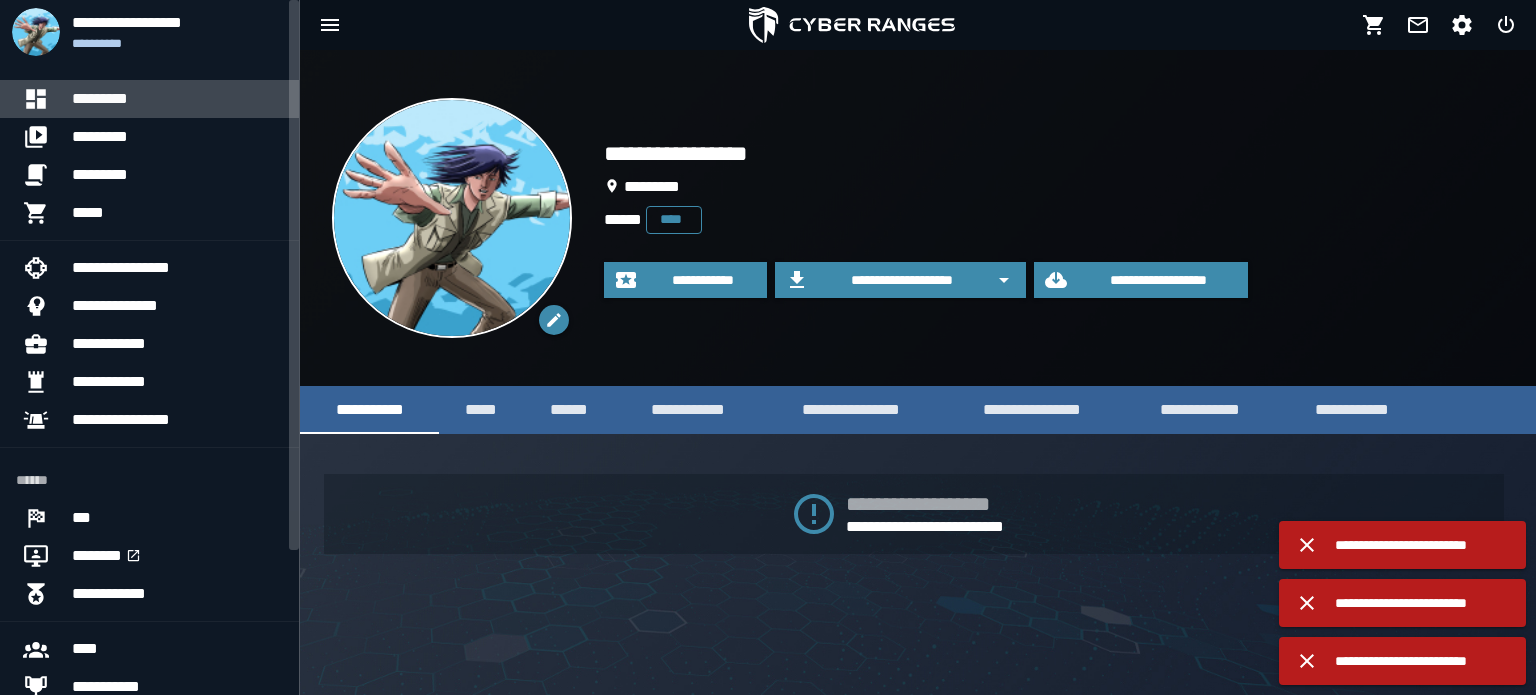 click on "*********" at bounding box center [177, 99] 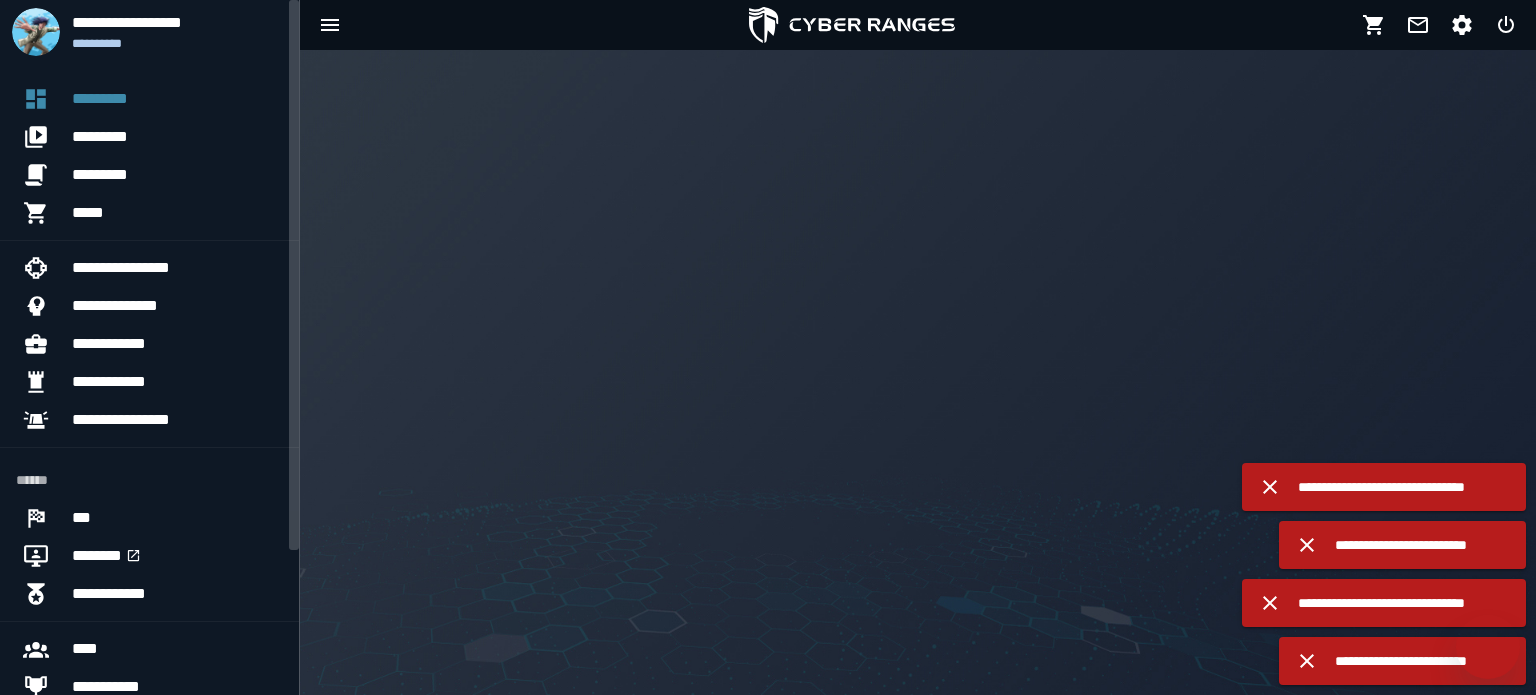 scroll, scrollTop: 0, scrollLeft: 0, axis: both 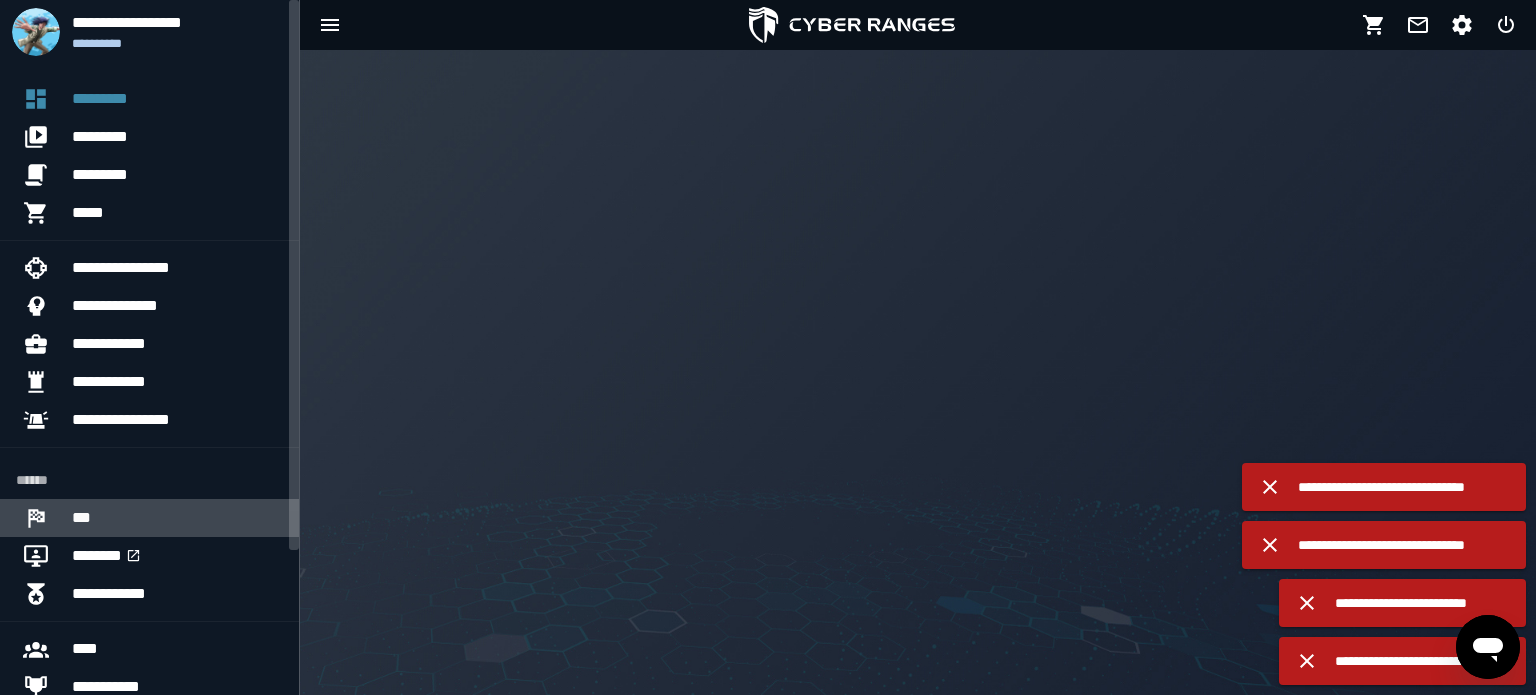 click on "***" at bounding box center (177, 518) 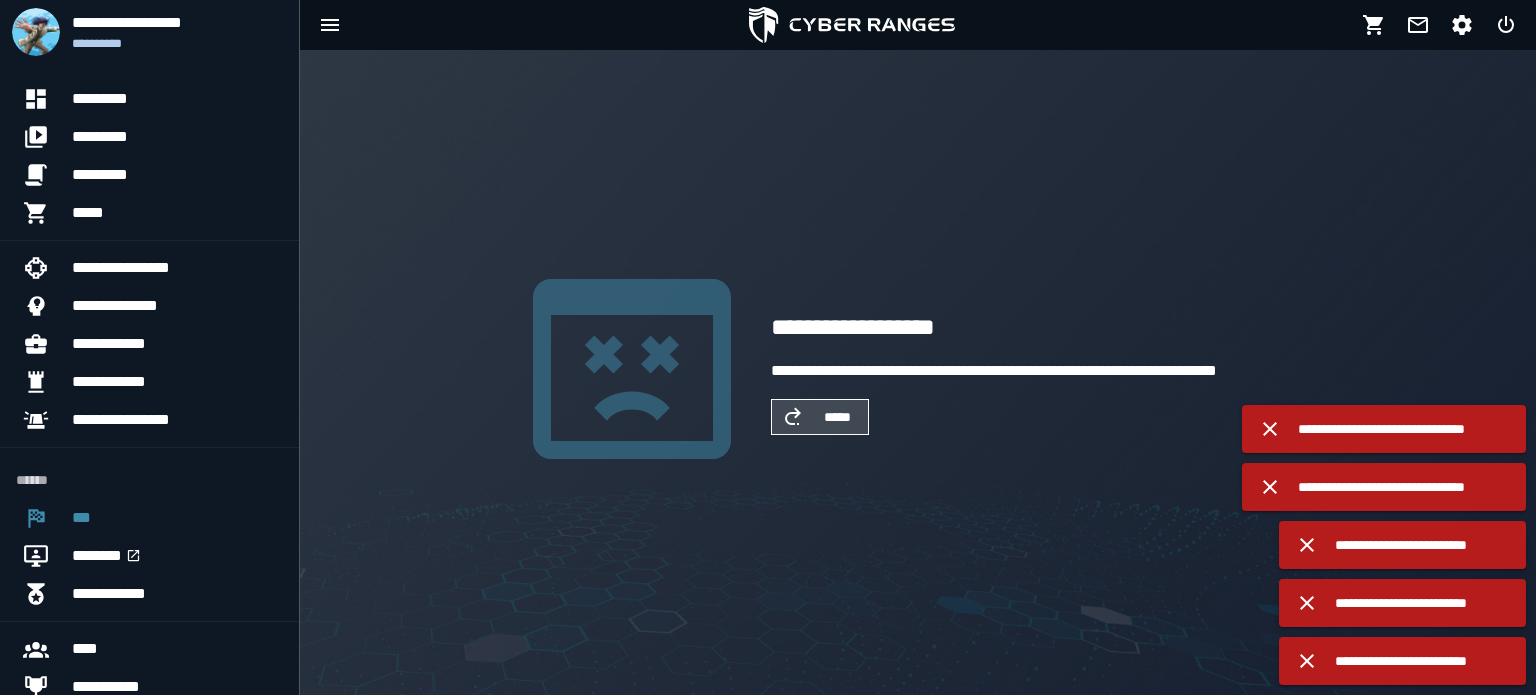 click on "*****" at bounding box center [820, 417] 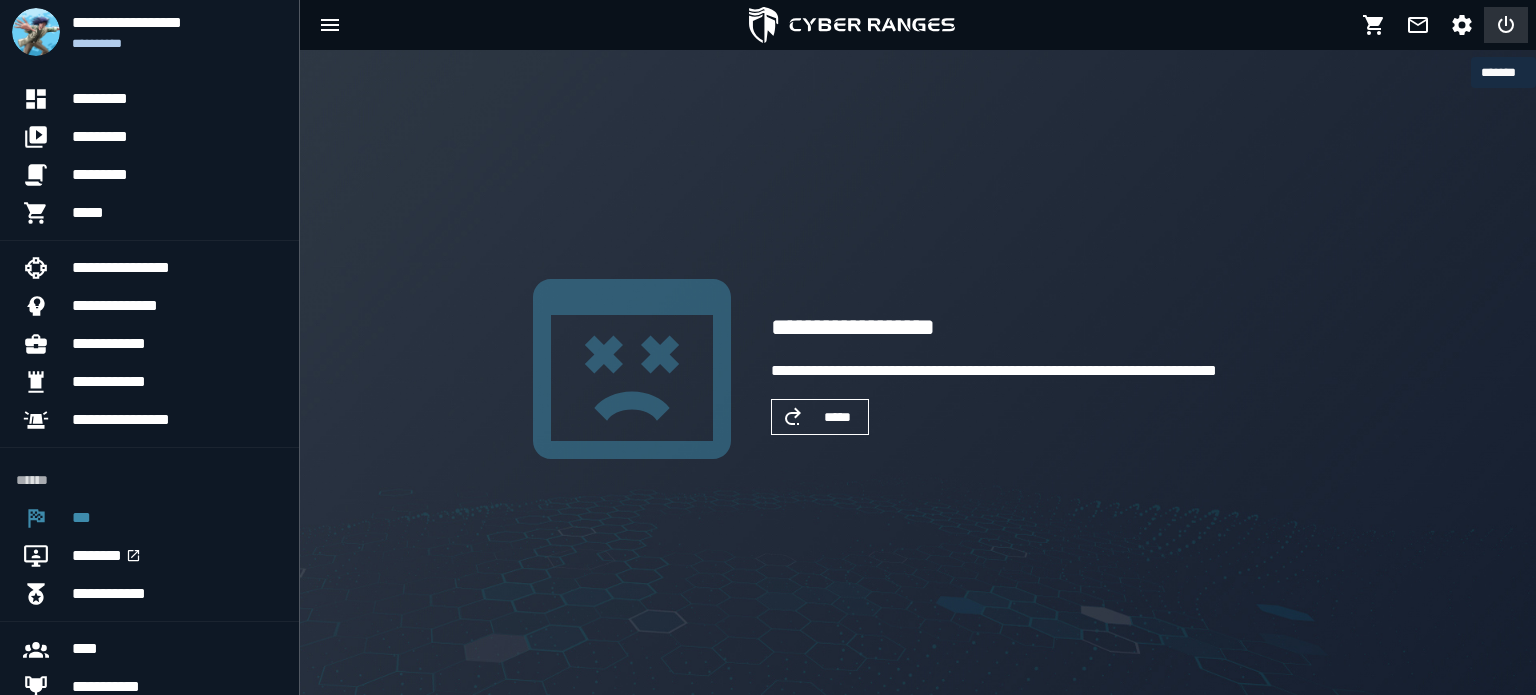 click 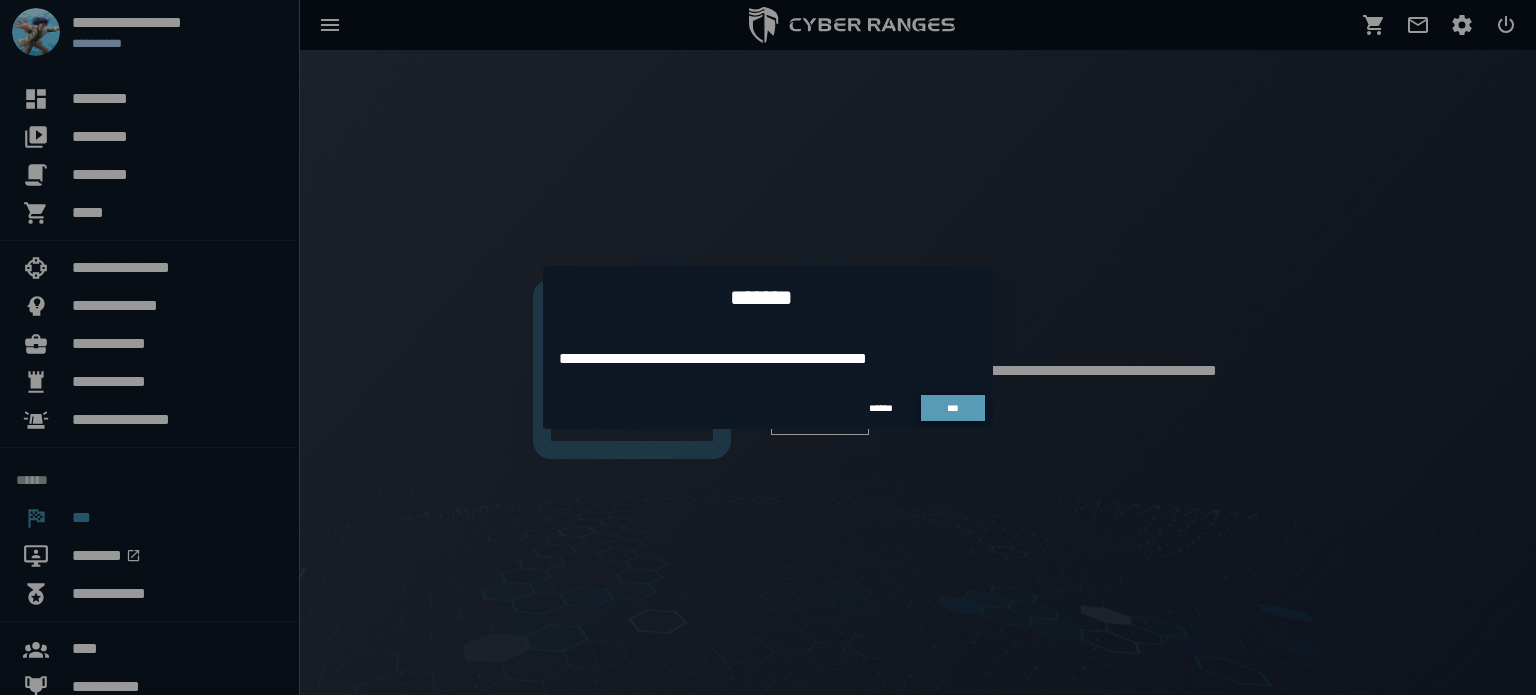 click on "***" at bounding box center (953, 408) 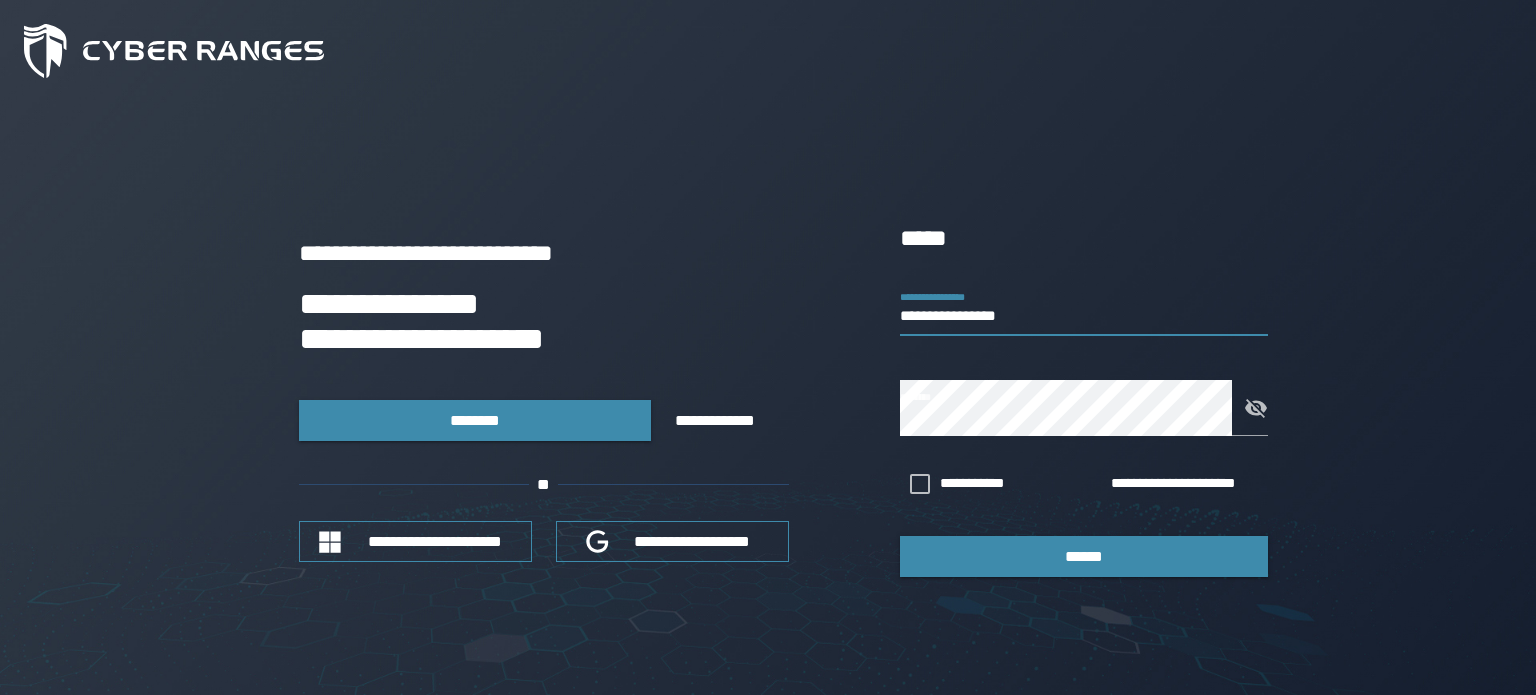 click on "**********" at bounding box center [1084, 308] 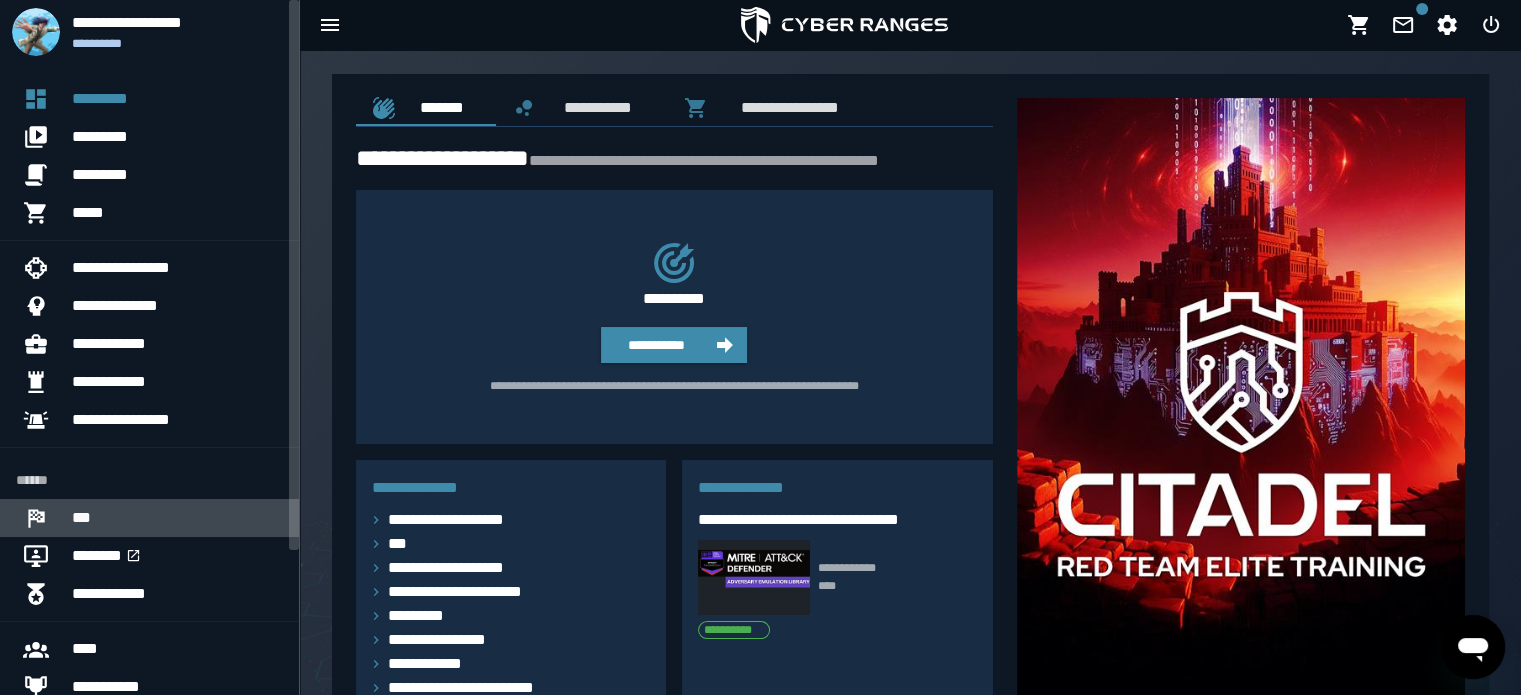 click on "***" at bounding box center [177, 518] 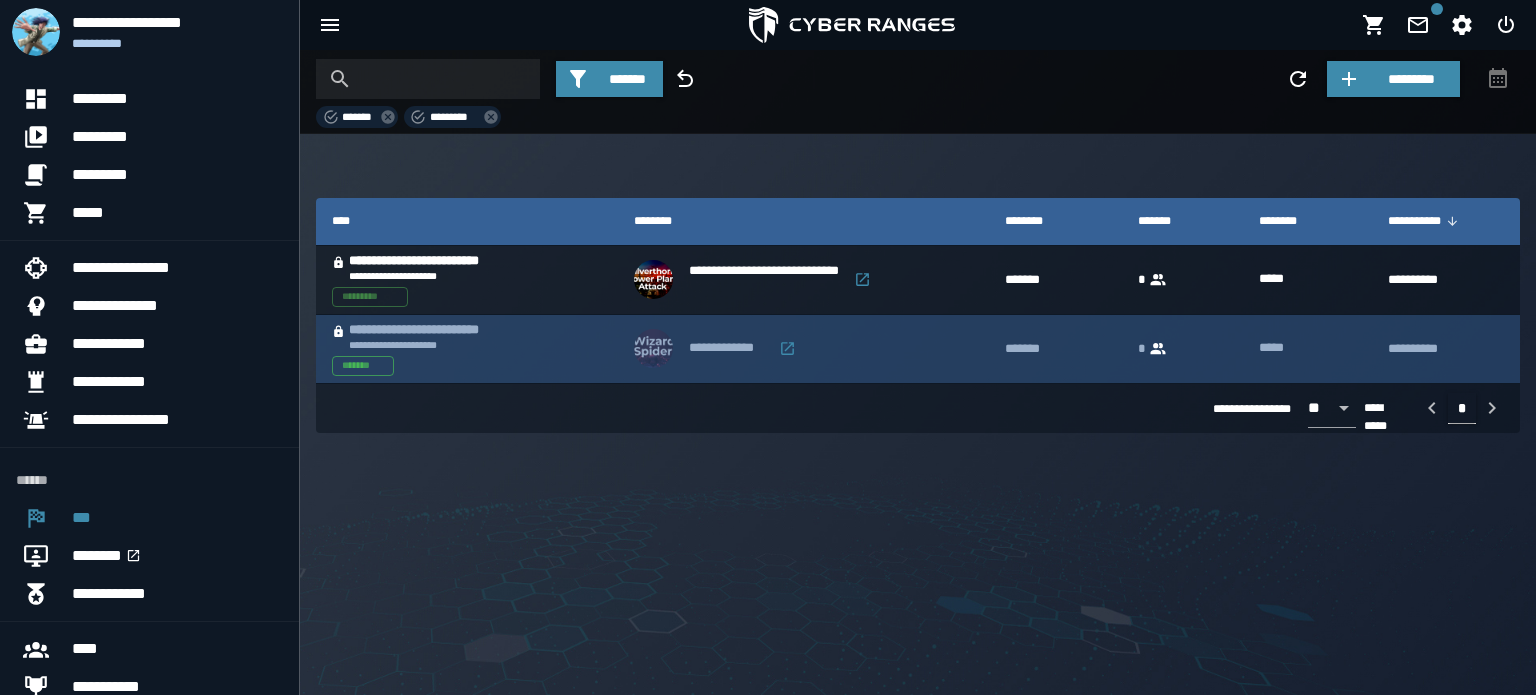 click on "**********" at bounding box center [436, 330] 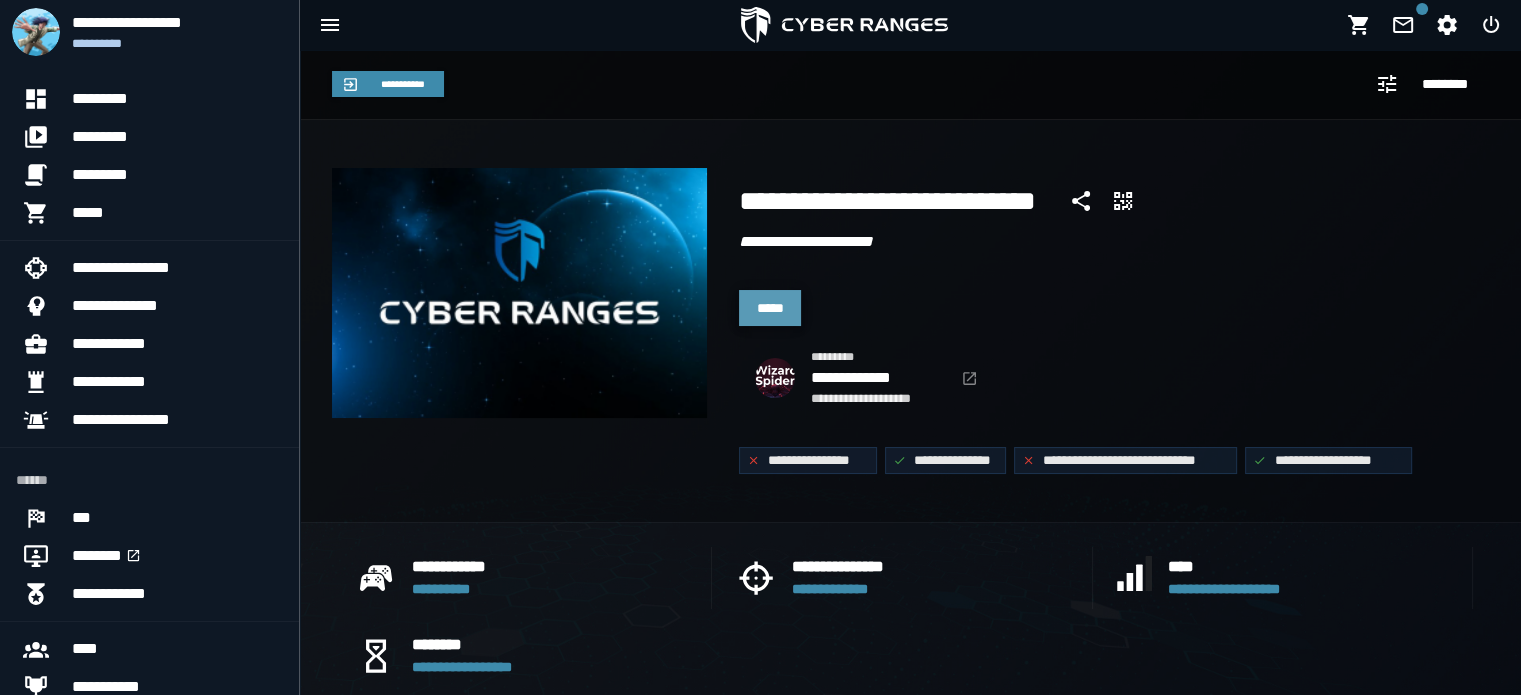 click on "*****" at bounding box center [770, 308] 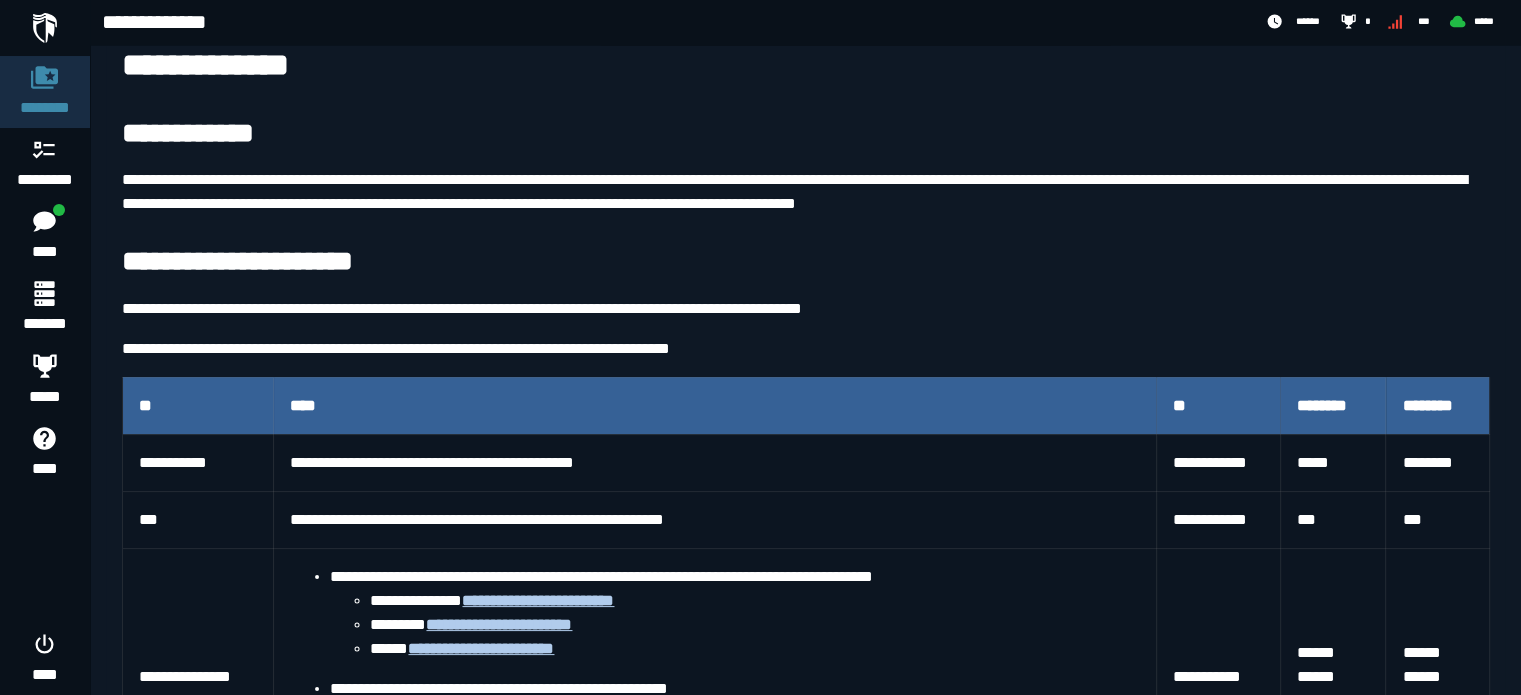 scroll, scrollTop: 72, scrollLeft: 0, axis: vertical 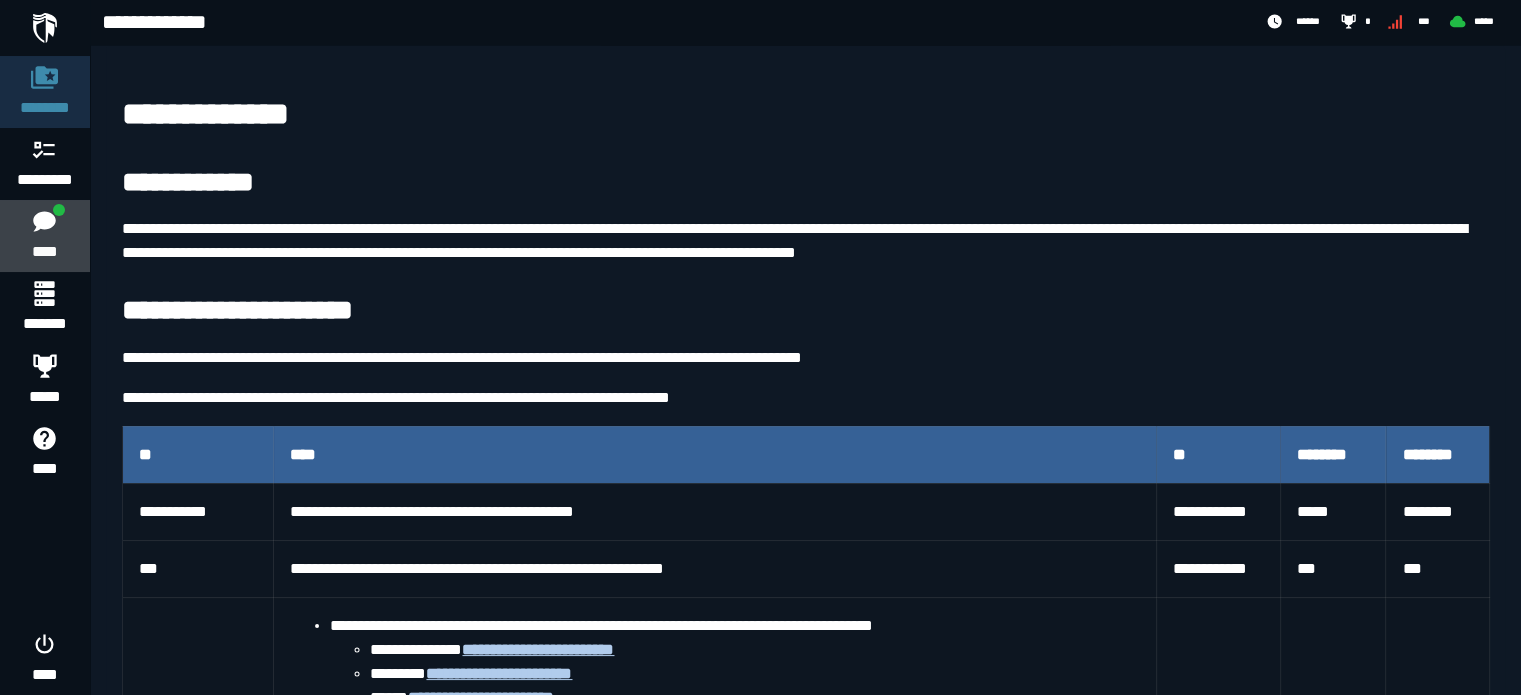 click 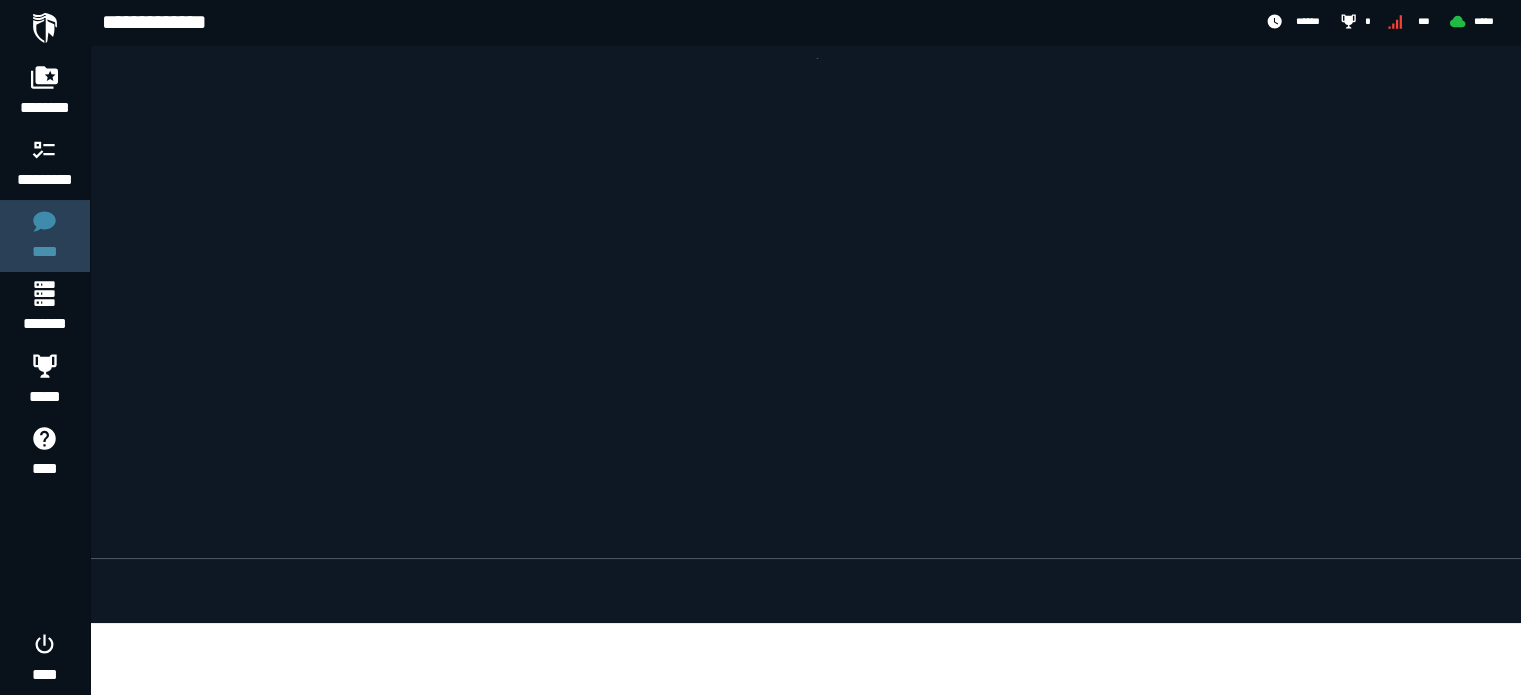 scroll, scrollTop: 0, scrollLeft: 0, axis: both 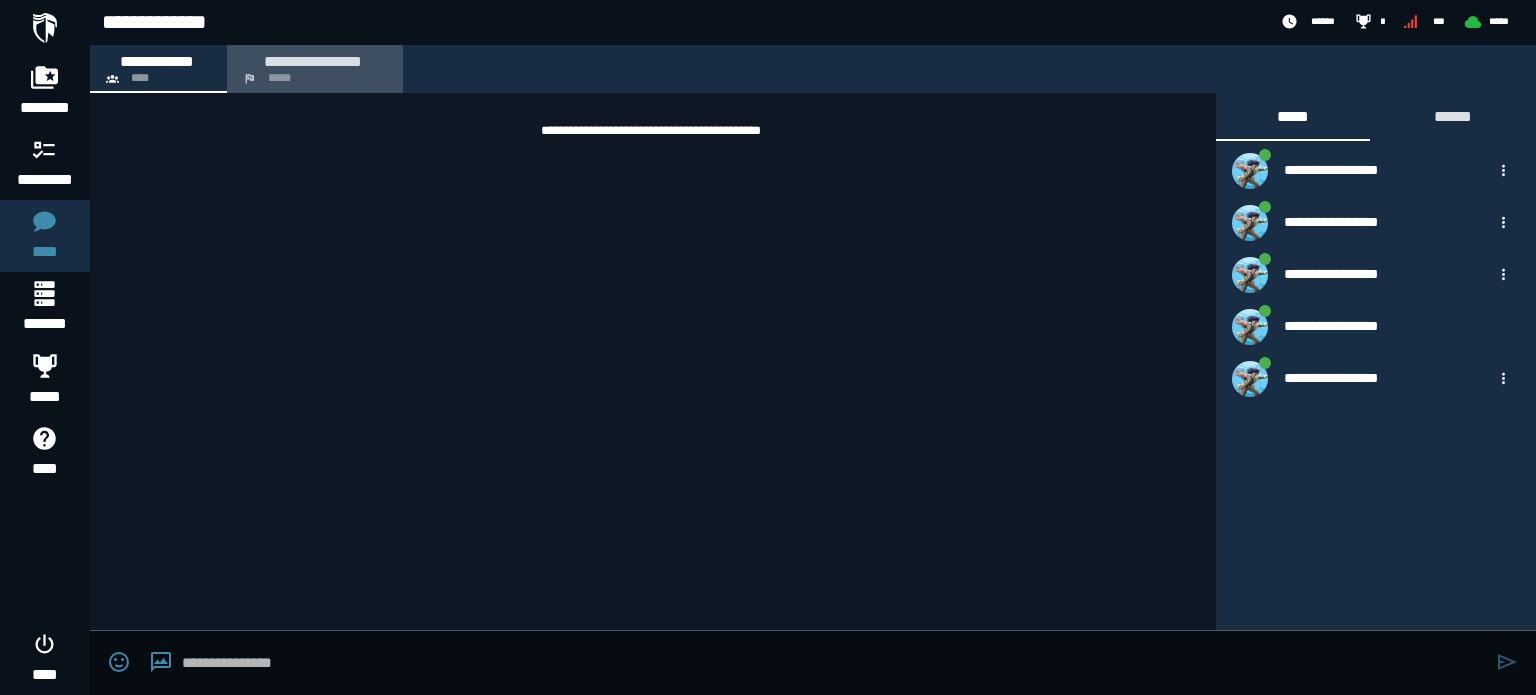 click on "**********" at bounding box center [313, 61] 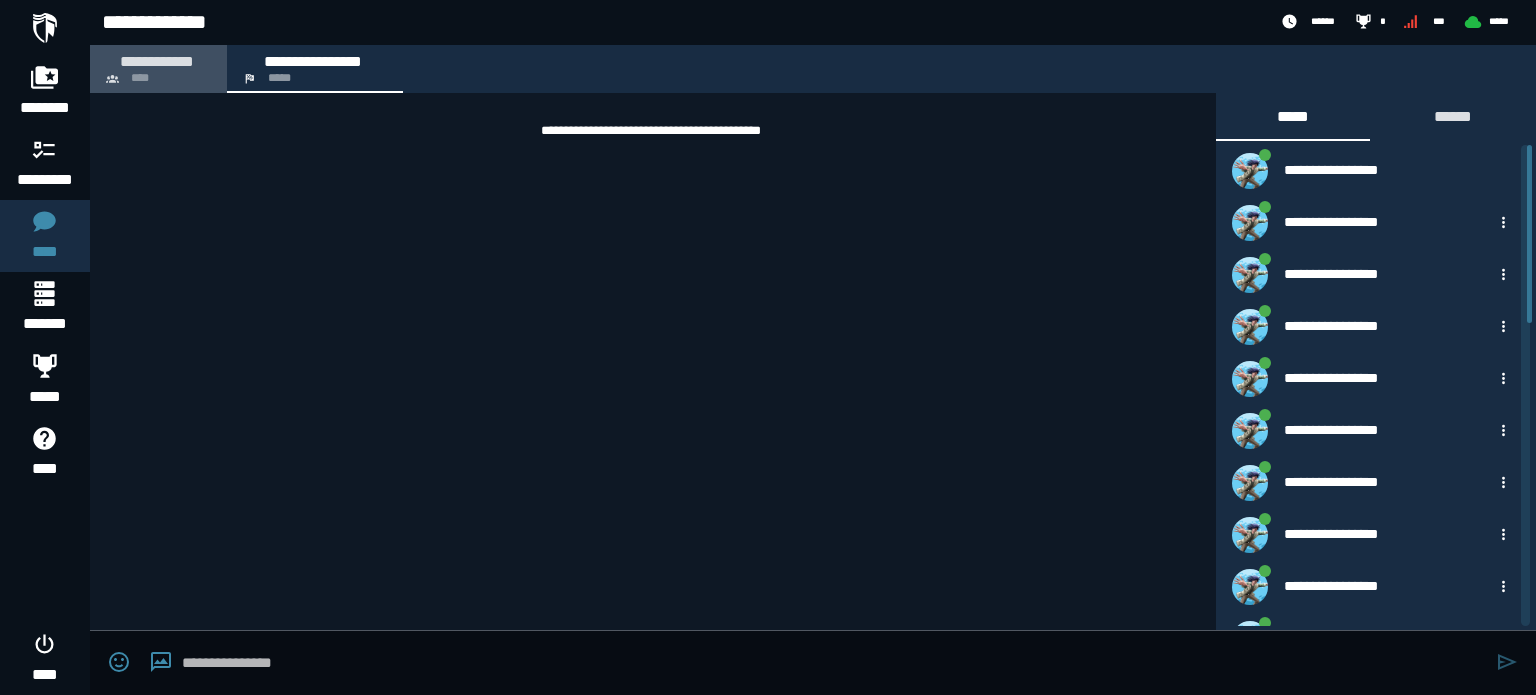 click on "**********" at bounding box center (156, 61) 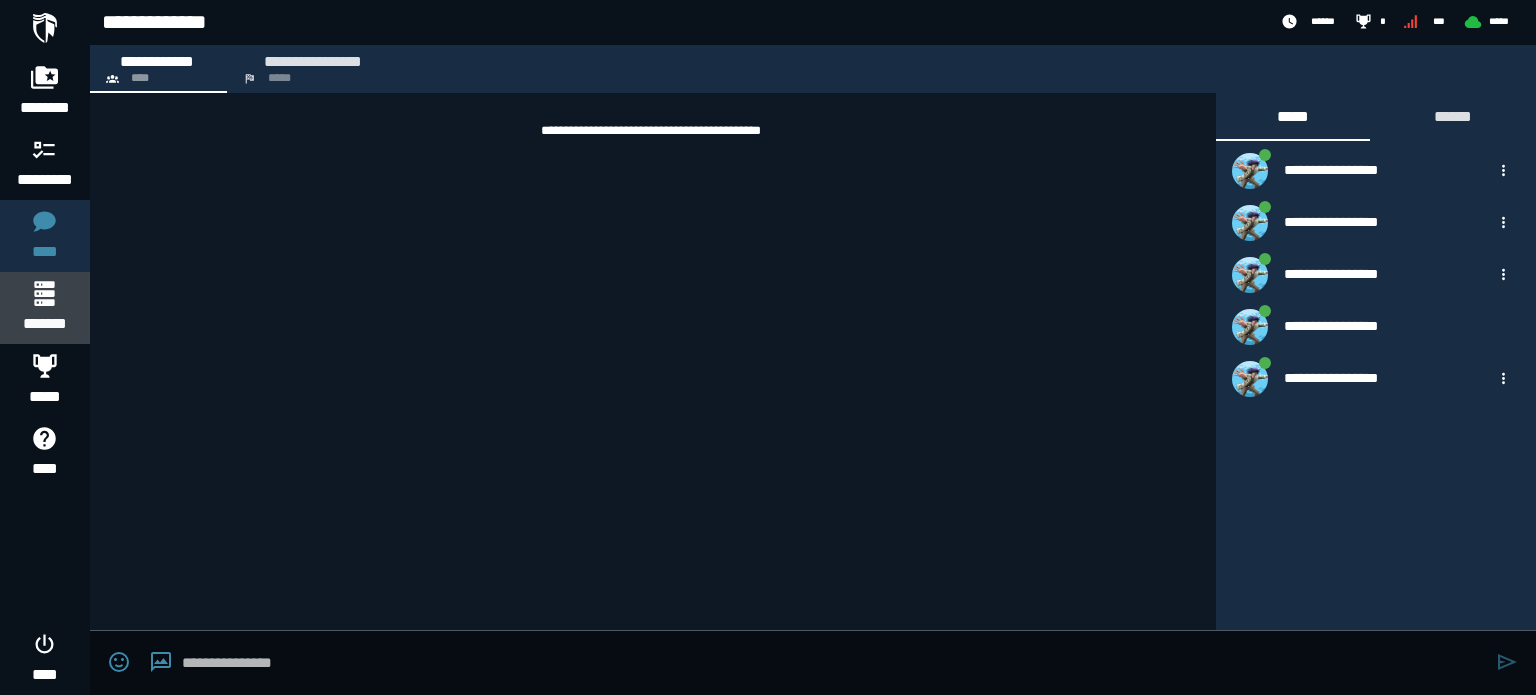 click on "*******" at bounding box center [44, 324] 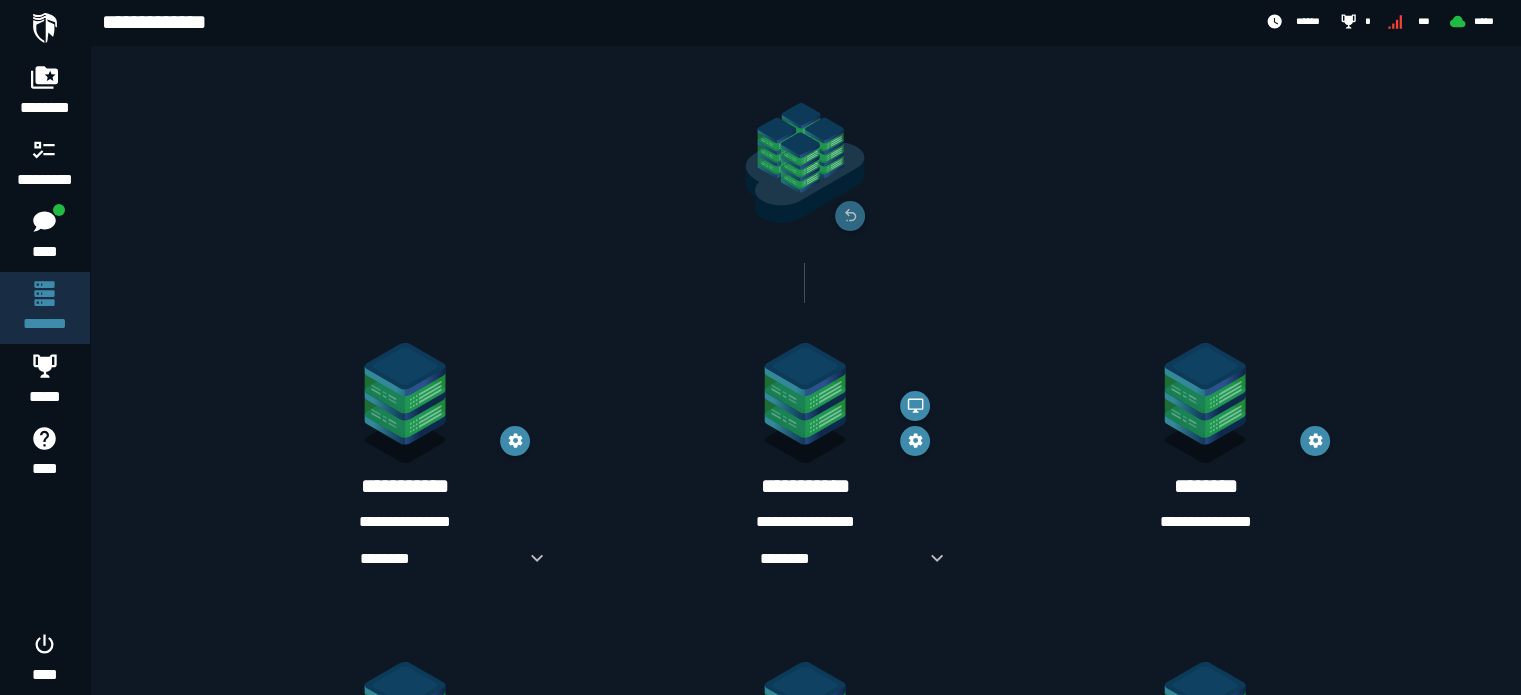 scroll, scrollTop: 72, scrollLeft: 0, axis: vertical 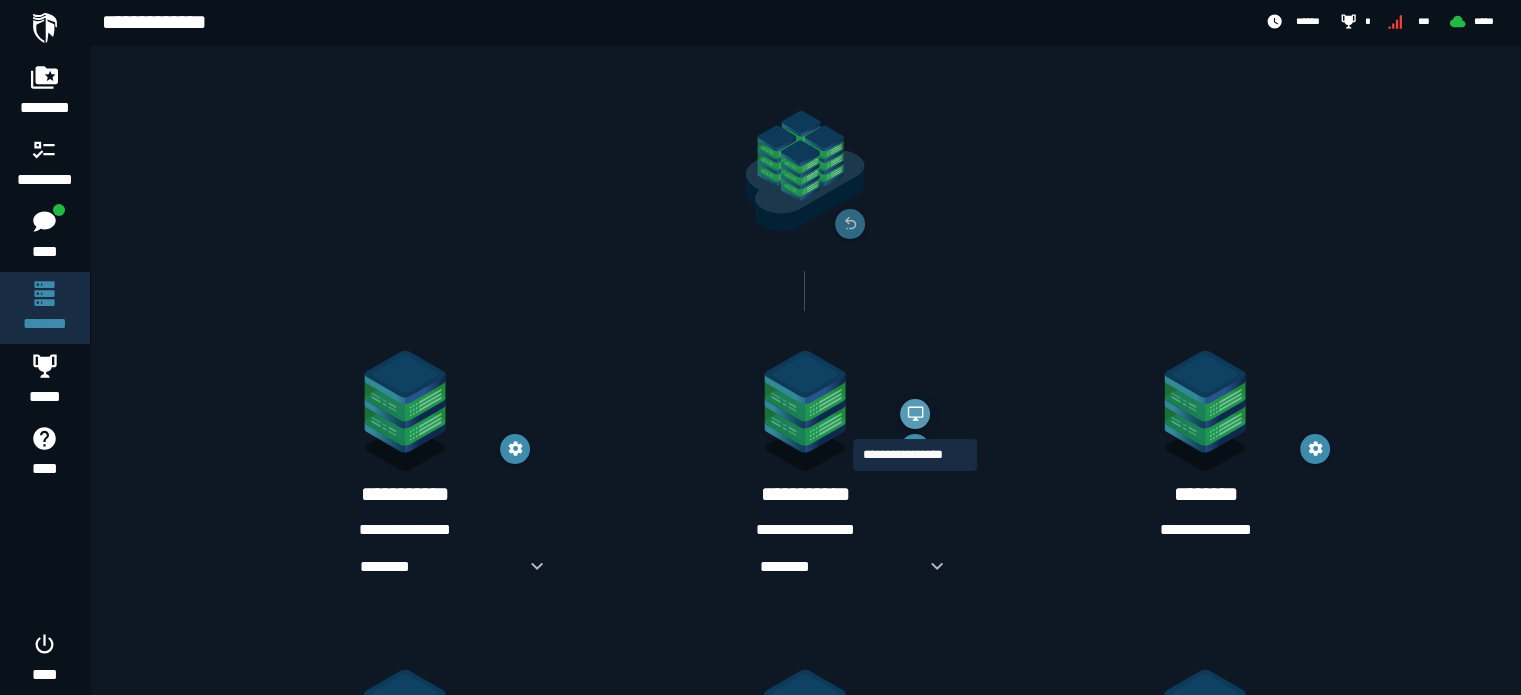 click 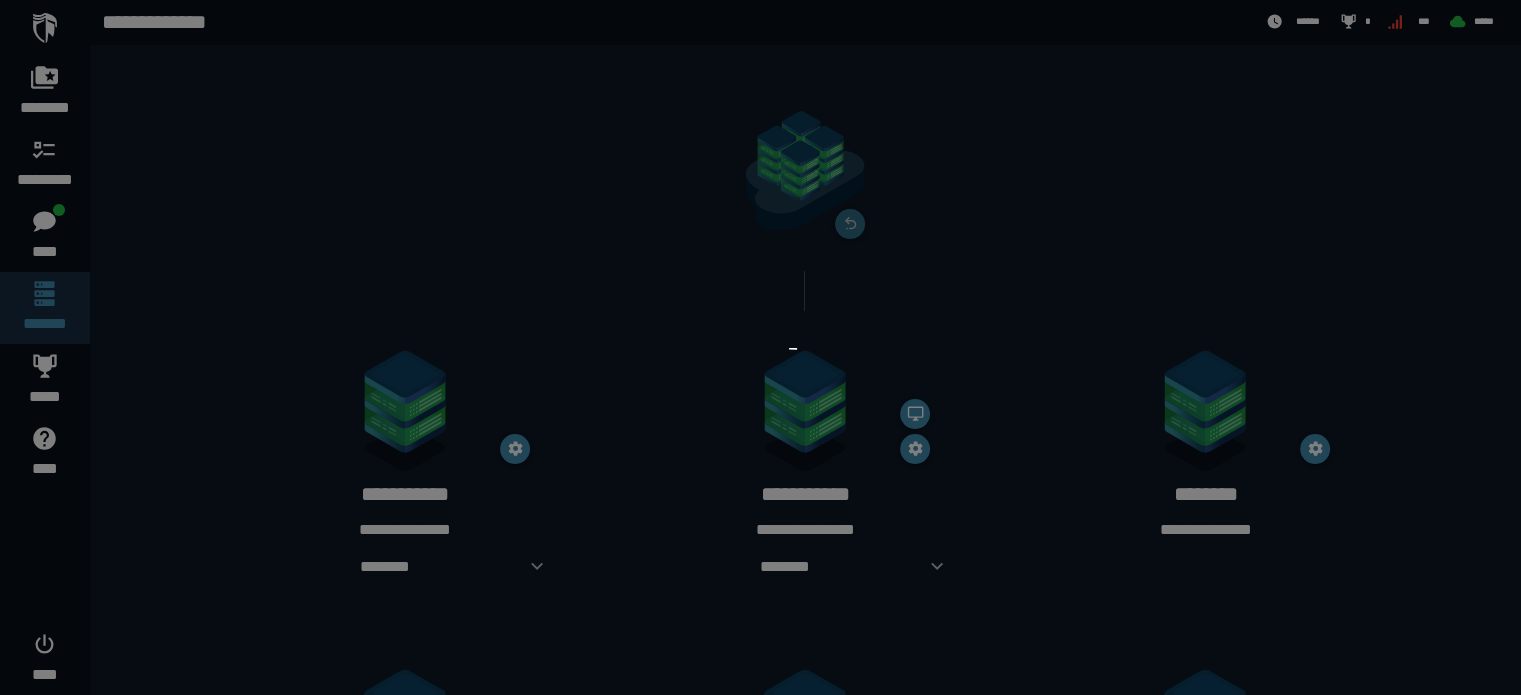 click at bounding box center (760, 347) 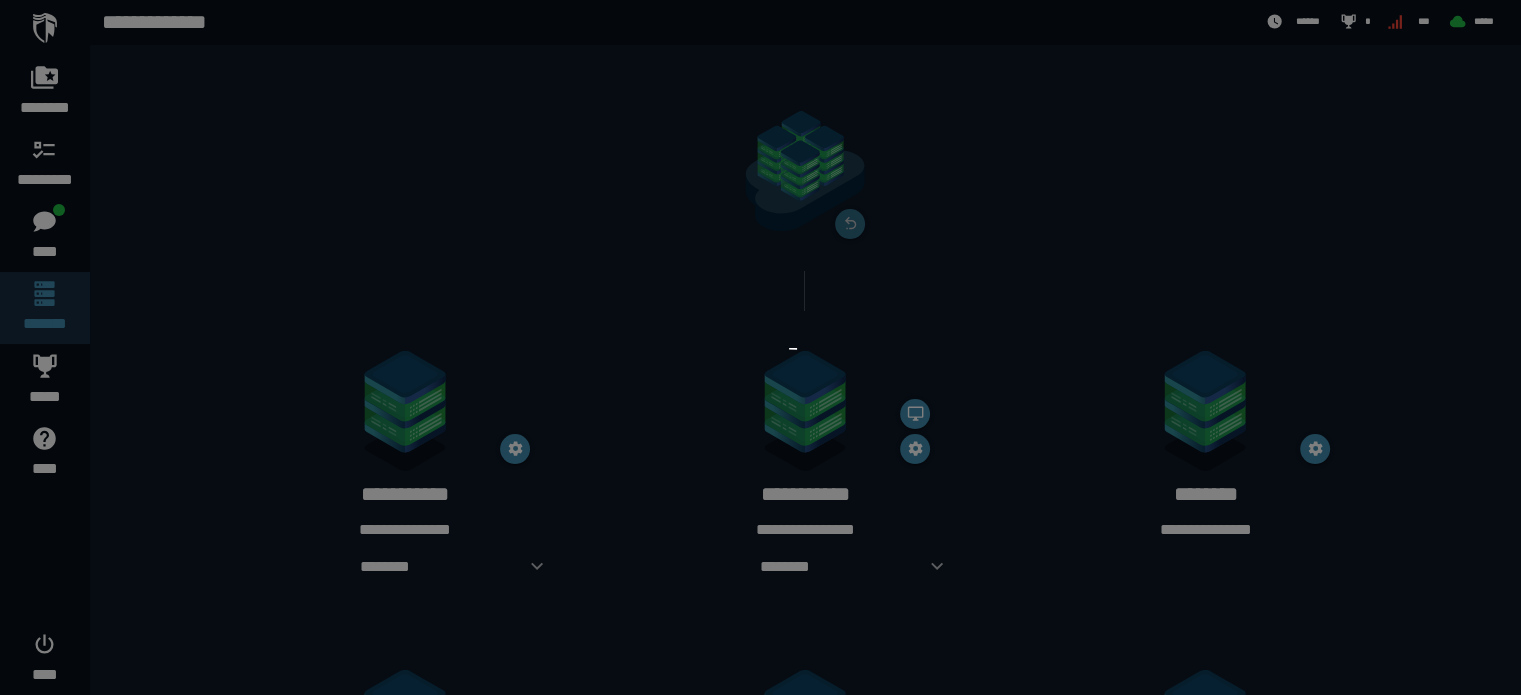 click at bounding box center [760, 347] 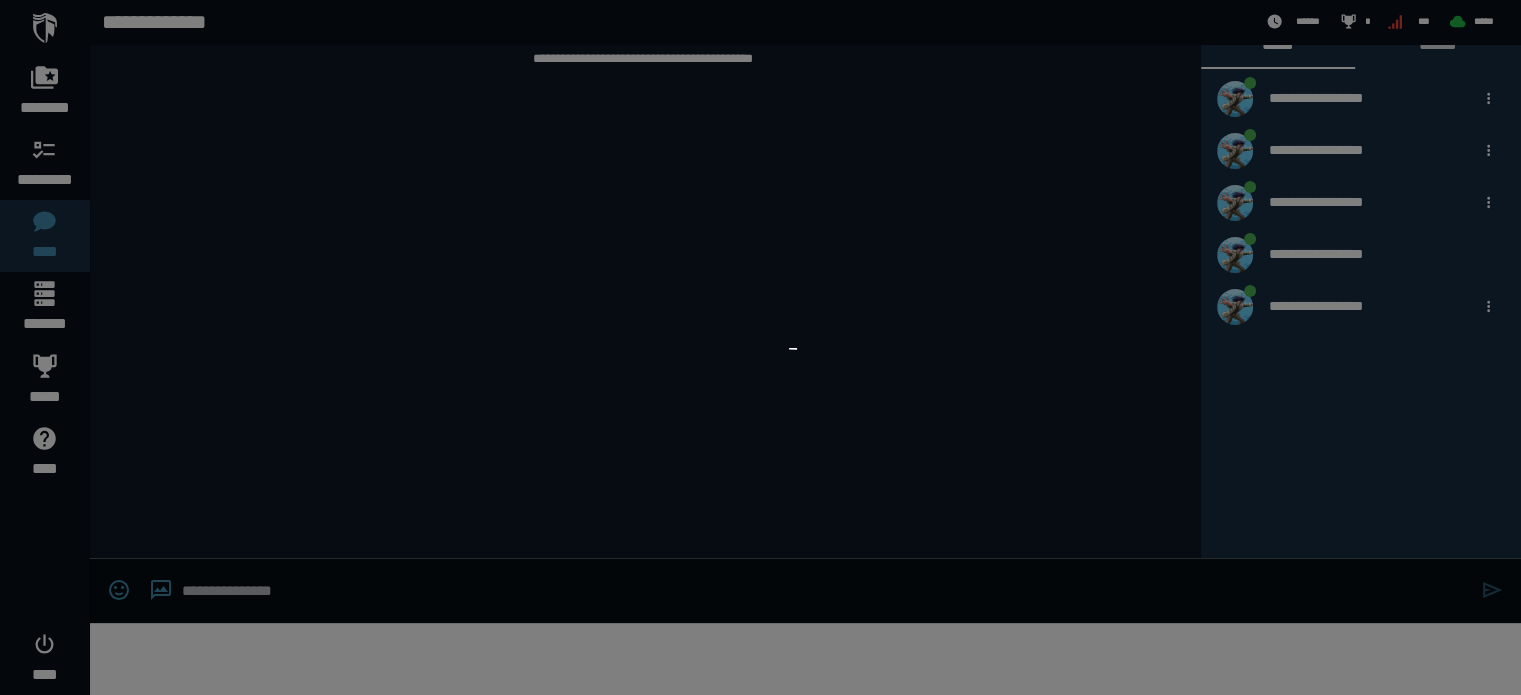 click at bounding box center [760, 347] 